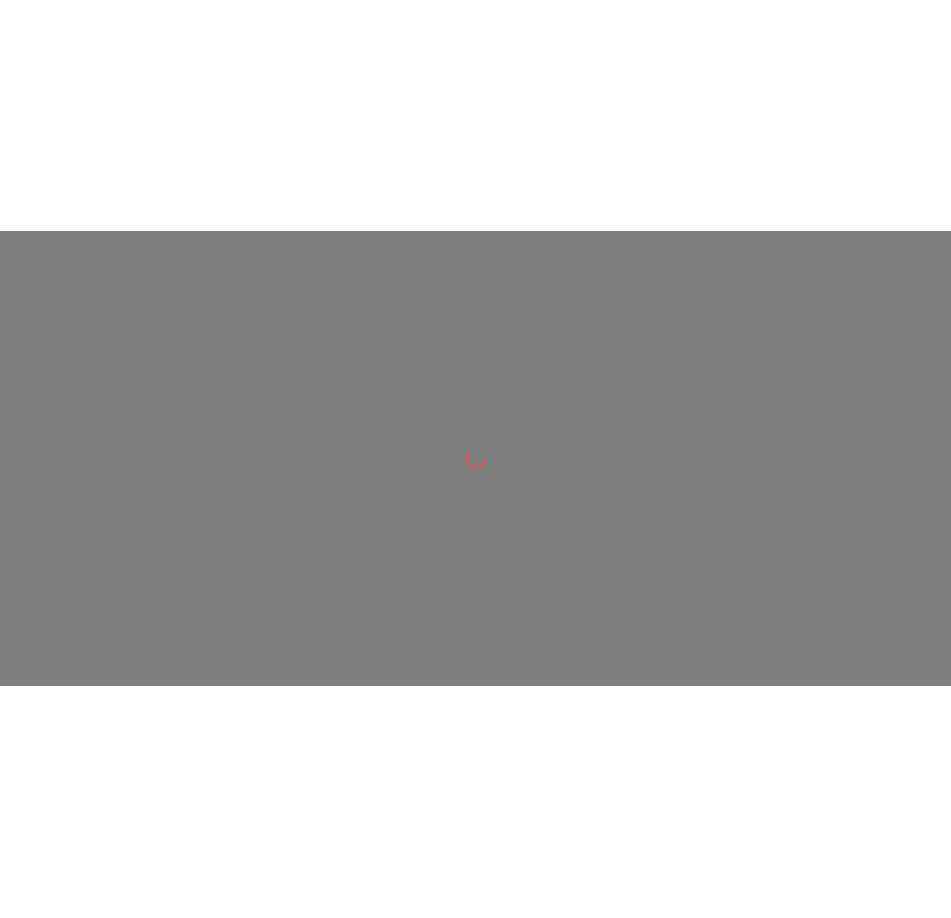 scroll, scrollTop: 0, scrollLeft: 0, axis: both 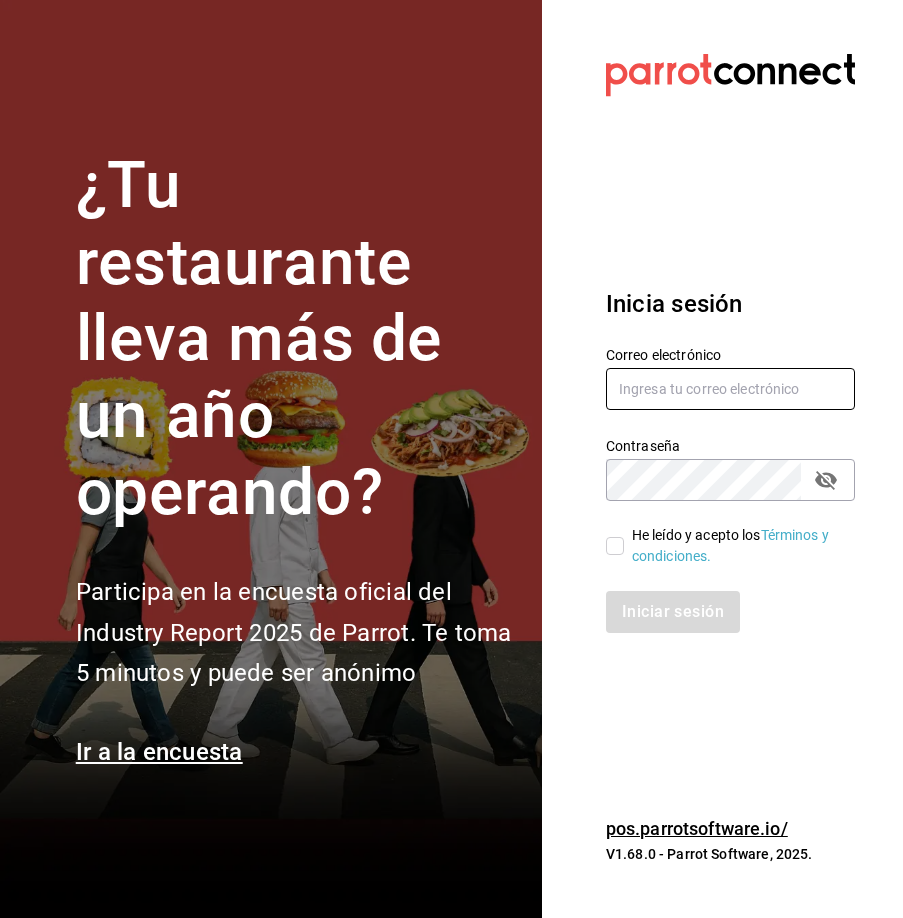 type on "[EMAIL]" 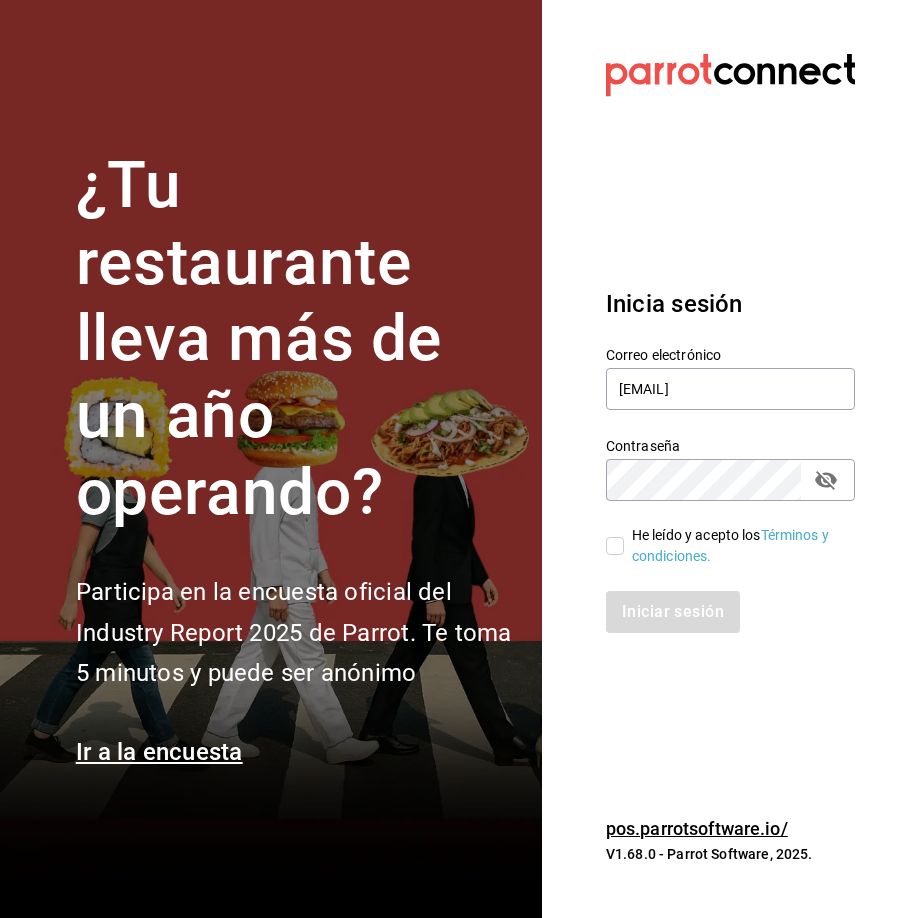 click on "Datos incorrectos. Verifica que tu Correo o Contraseña estén bien escritos. Inicia sesión Correo electrónico [EMAIL] Contraseña Contraseña He leído y acepto los Términos y condiciones. Iniciar sesión pos.parrotsoftware.io/ V1.68.0 - Parrot Software, 2025." at bounding box center [722, 459] 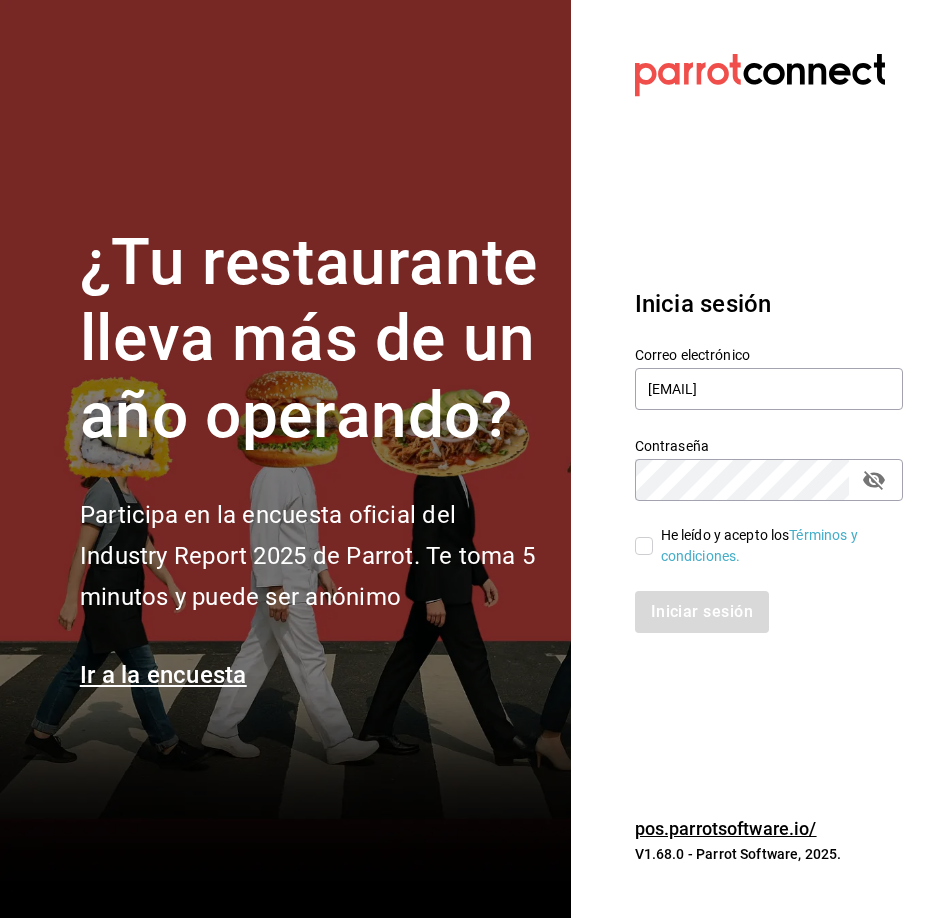 click on "He leído y acepto los  Términos y condiciones." at bounding box center (644, 546) 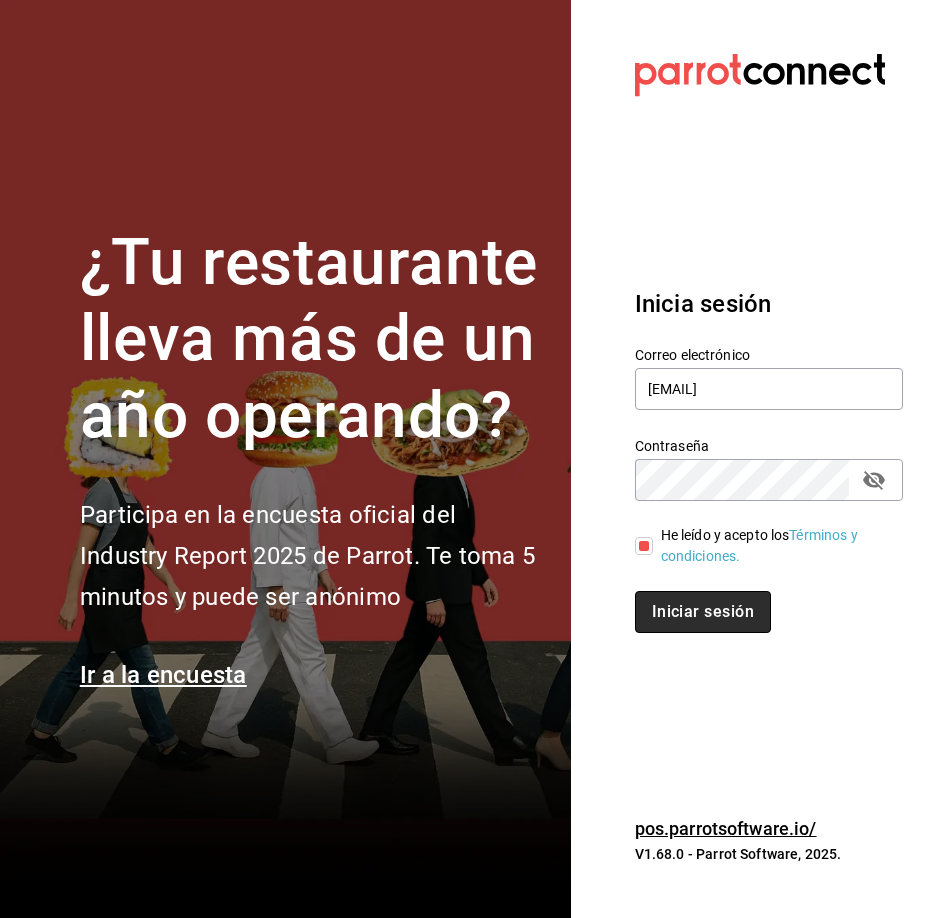 click on "Iniciar sesión" at bounding box center (703, 612) 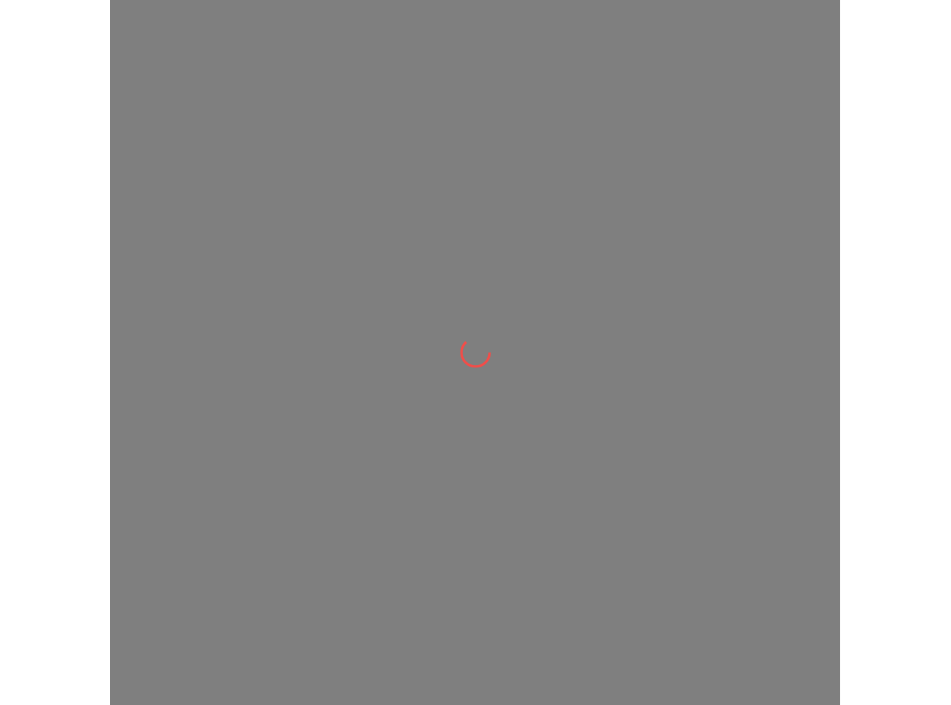 scroll, scrollTop: 0, scrollLeft: 0, axis: both 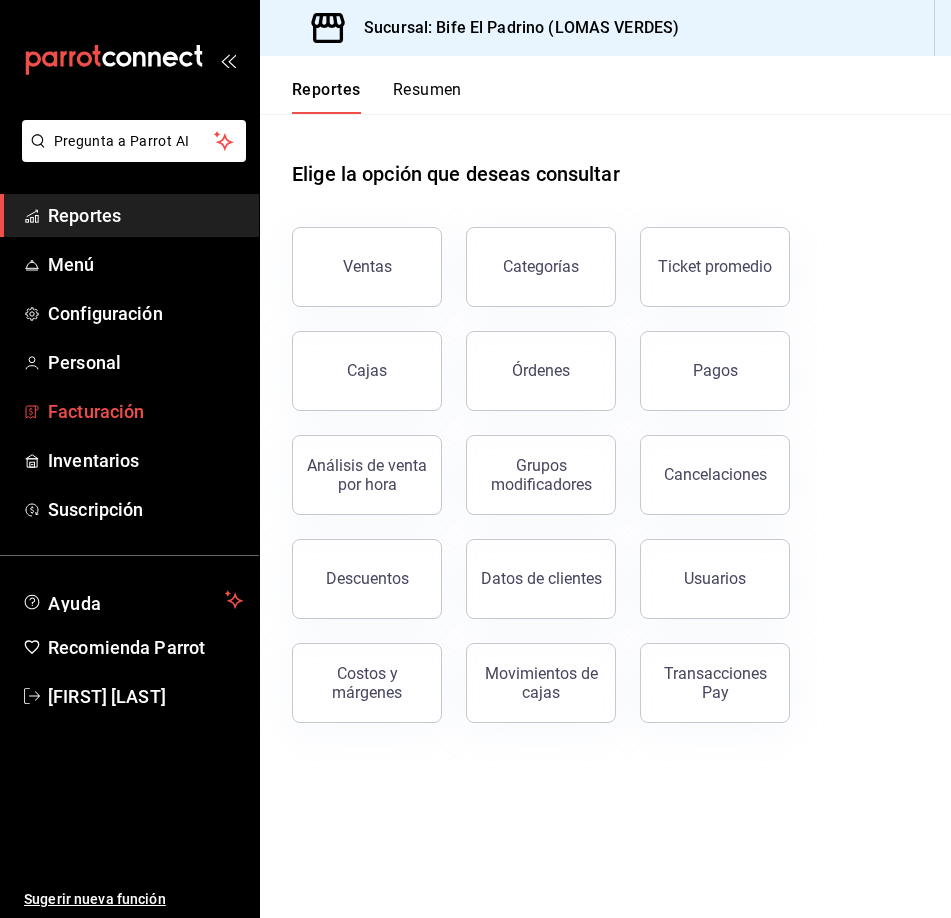 click on "Facturación" at bounding box center (145, 411) 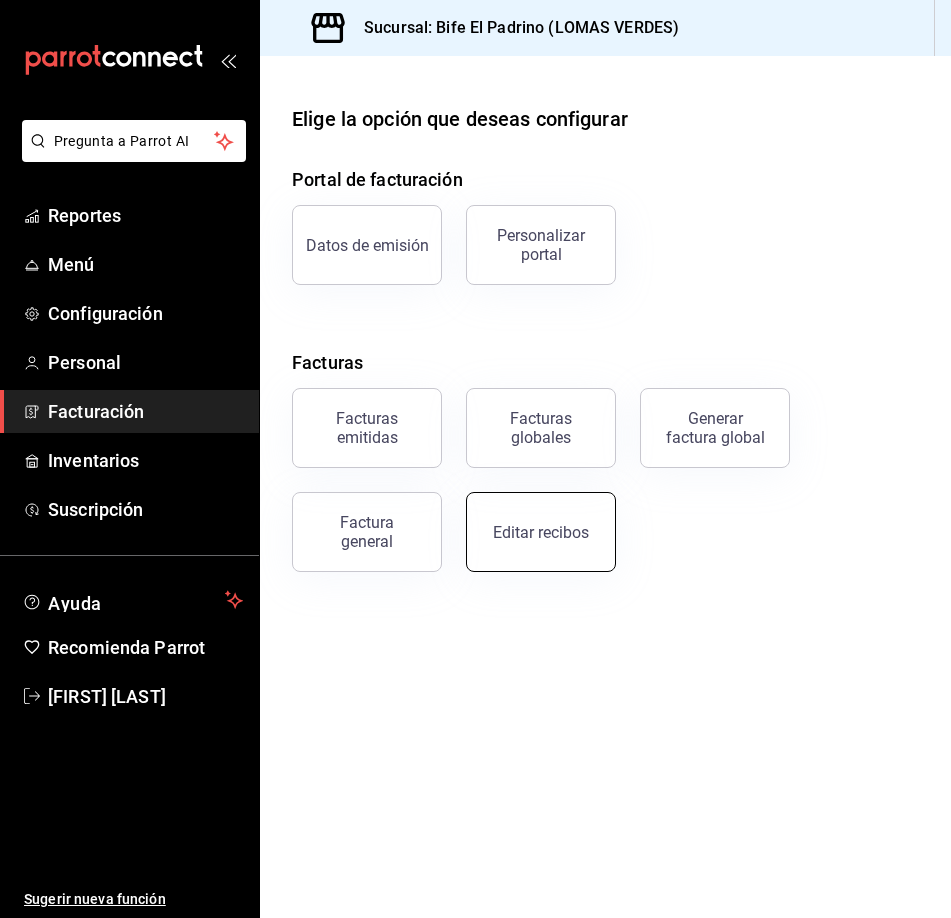 click on "Editar recibos" at bounding box center (541, 532) 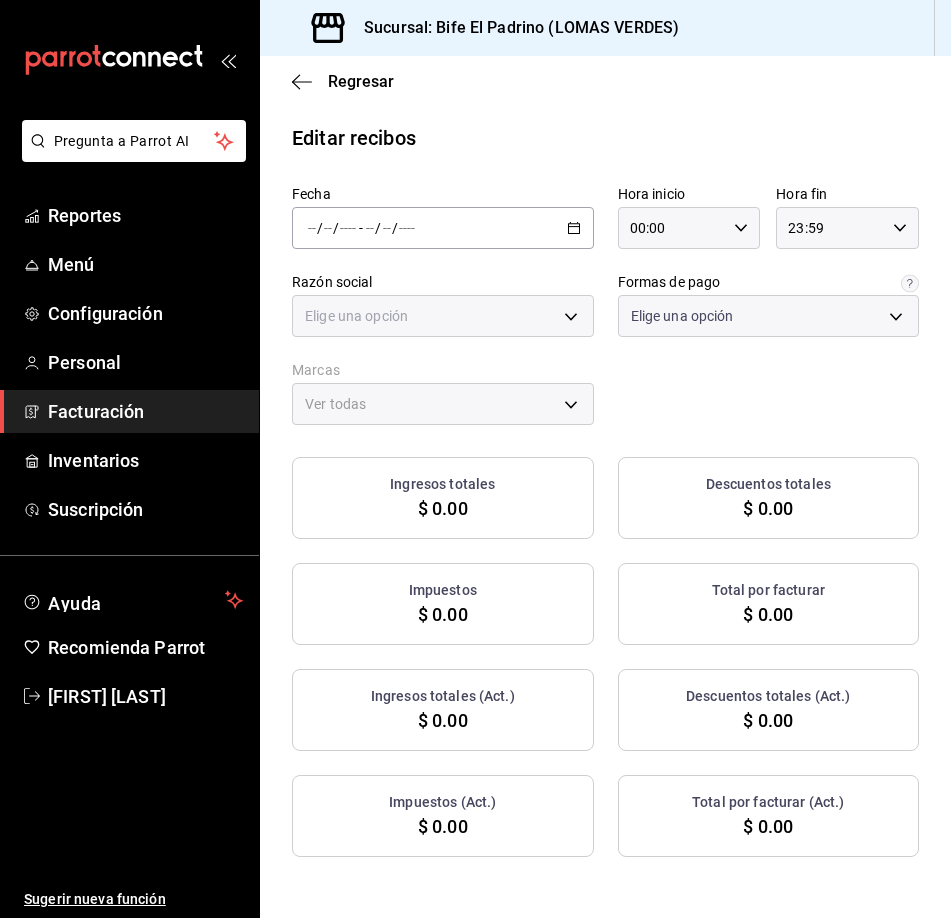 type on "029ba31d-8c70-45a0-bb11-2e2742e5d2ba" 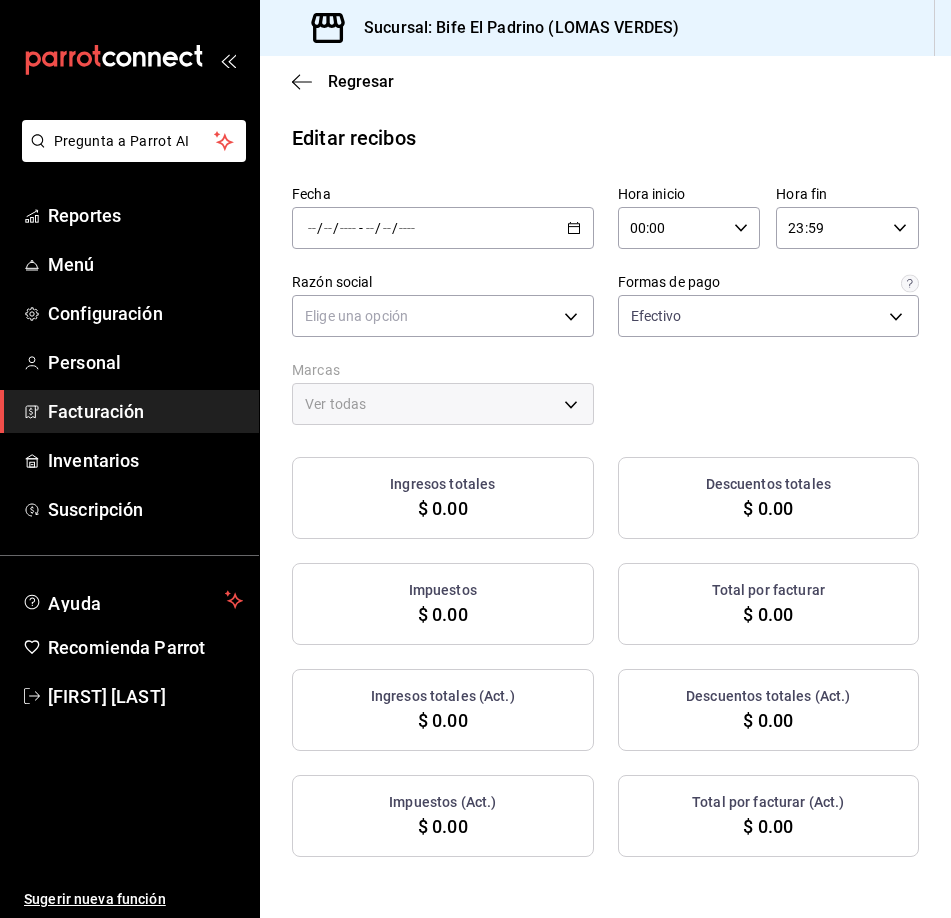 click 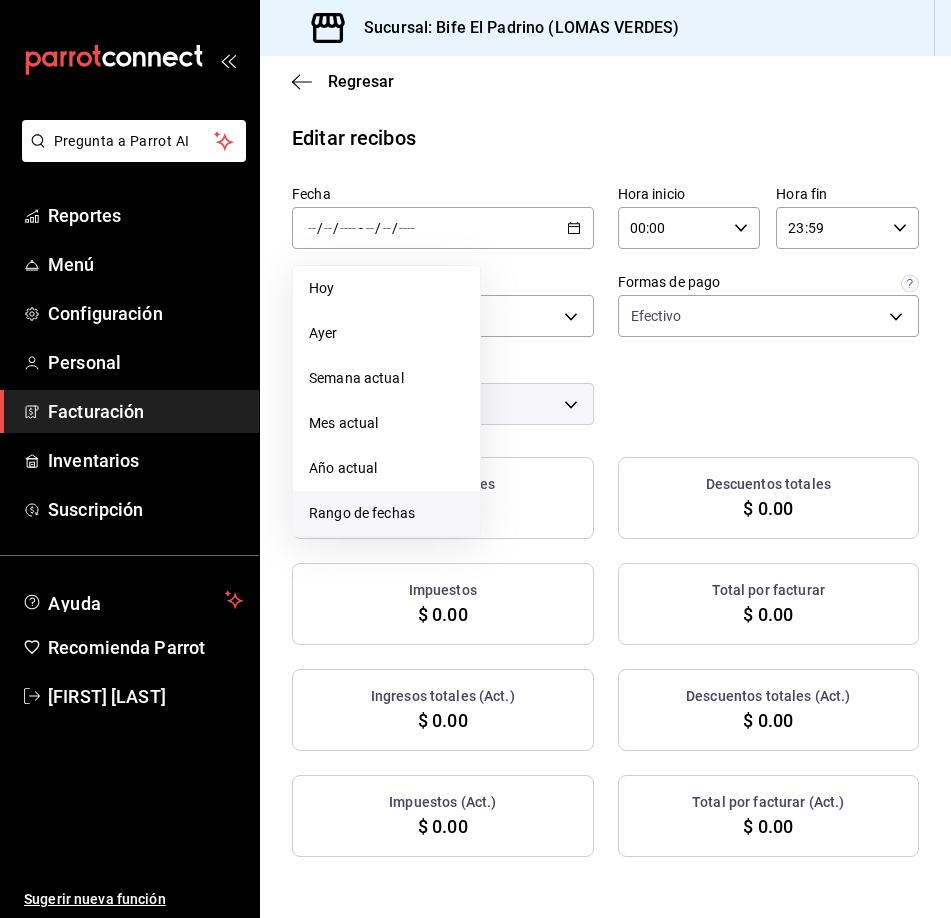 click on "Rango de fechas" at bounding box center [386, 513] 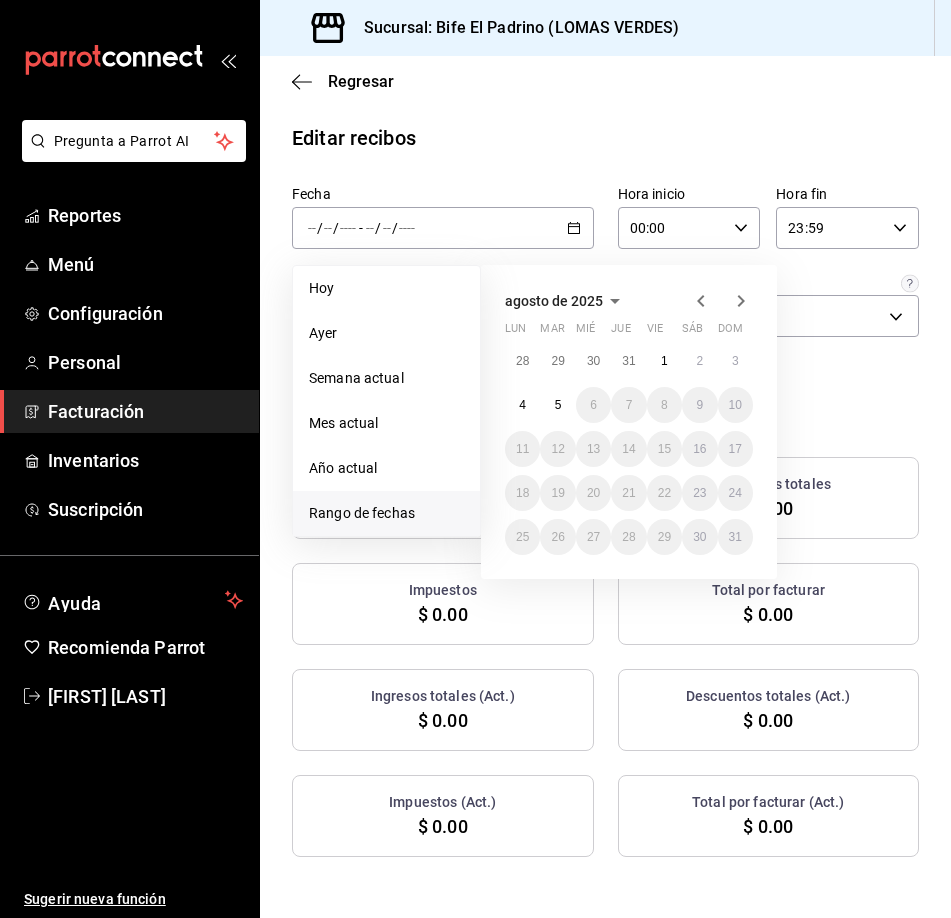 click 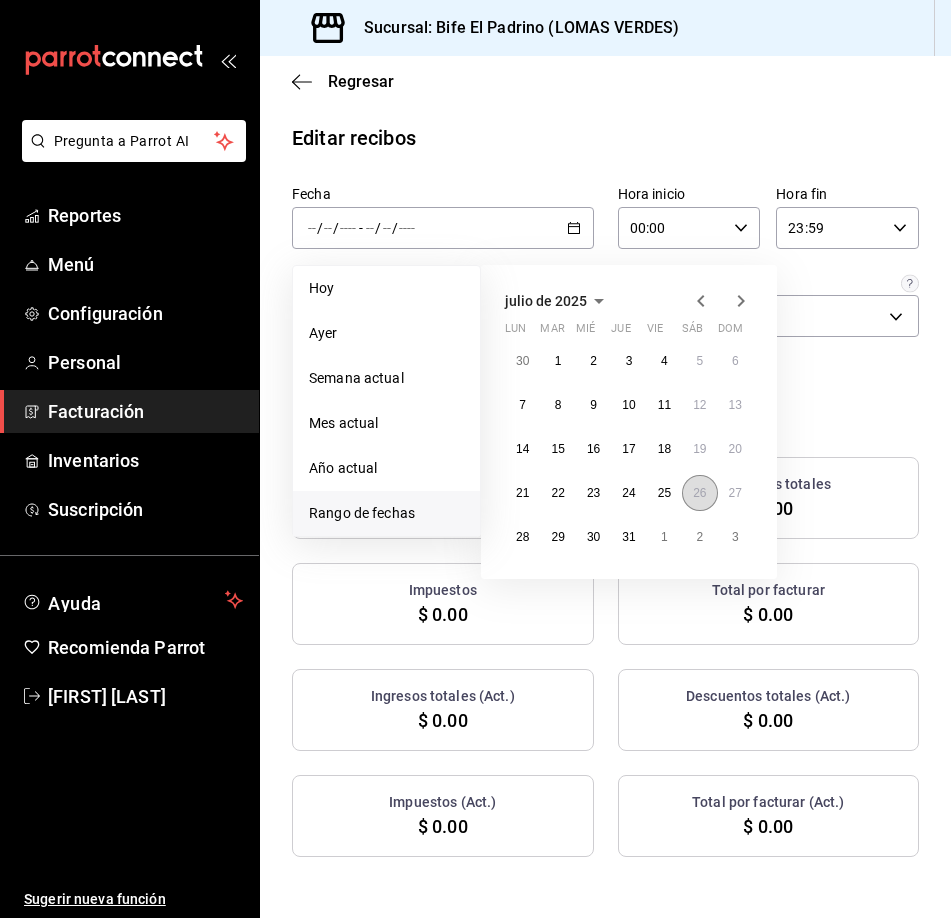 click on "26" at bounding box center [699, 493] 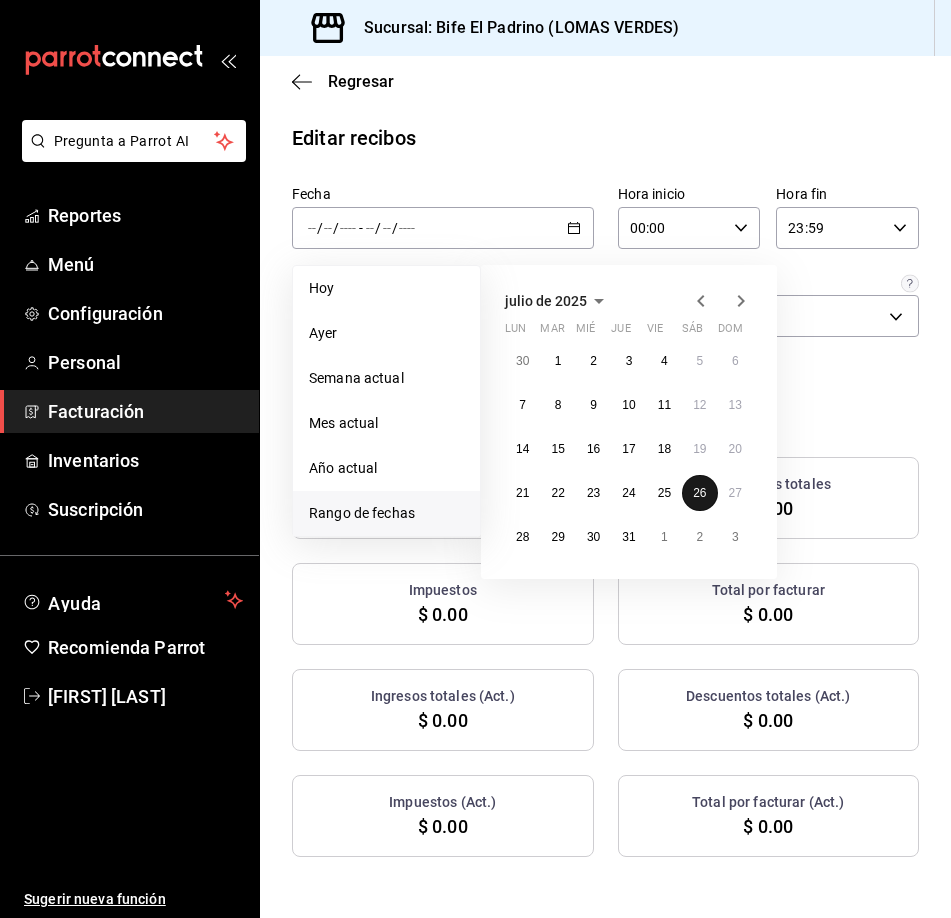 click on "26" at bounding box center (699, 493) 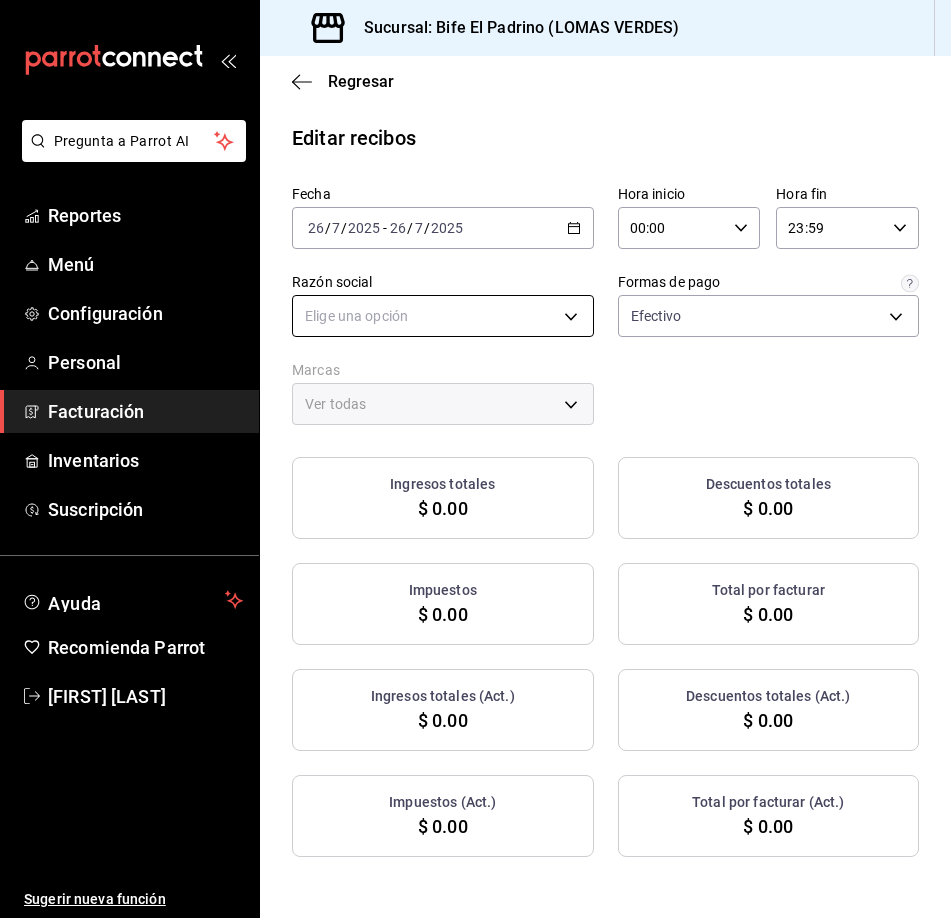 click on "Pregunta a Parrot AI Reportes   Menú   Configuración   Personal   Facturación   Inventarios   Suscripción   Ayuda Recomienda Parrot   [FIRST] [LAST]   Sugerir nueva función   Sucursal: Bife El Padrino (LOMAS VERDES) Regresar Editar recibos Fecha 2025-07-26 26 / 7 / 2025 - 2025-07-26 26 / 7 / 2025 Hora inicio 00:00 Hora inicio Hora fin 23:59 Hora fin Razón social Elige una opción Formas de pago   Efectivo [UUID] Marcas Ver todas Ingresos totales $ 0.00 Descuentos totales $ 0.00 Impuestos $ 0.00 Total por facturar $ 0.00 Ingresos totales (Act.) $ 0.00 Descuentos totales (Act.) $ 0.00 Impuestos  (Act.) $ 0.00 Total por facturar (Act.) $ 0.00 No hay información que mostrar Pregunta a Parrot AI Reportes   Menú   Configuración   Personal   Facturación   Inventarios   Suscripción   Ayuda Recomienda Parrot   [FIRST] [LAST]   Sugerir nueva función   Visitar centro de ayuda (81) [PHONE] soporte@example.com Visitar centro de ayuda (81) [PHONE]" at bounding box center (475, 459) 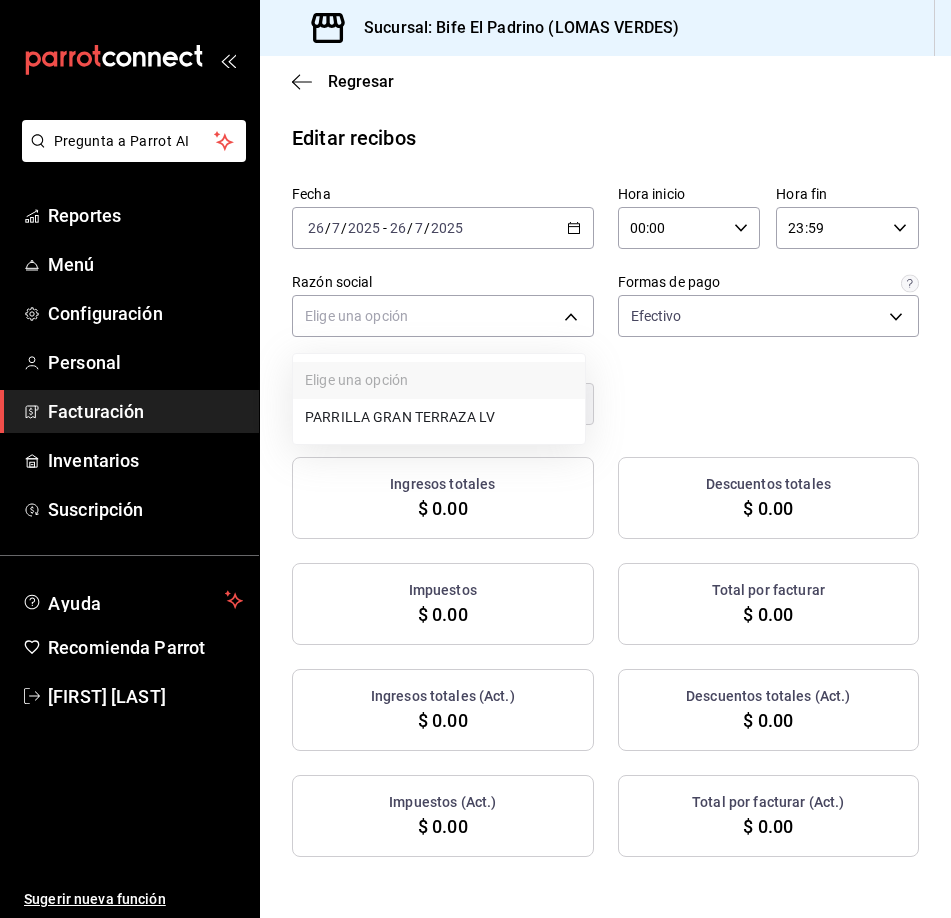 click on "PARRILLA GRAN TERRAZA LV" at bounding box center (439, 417) 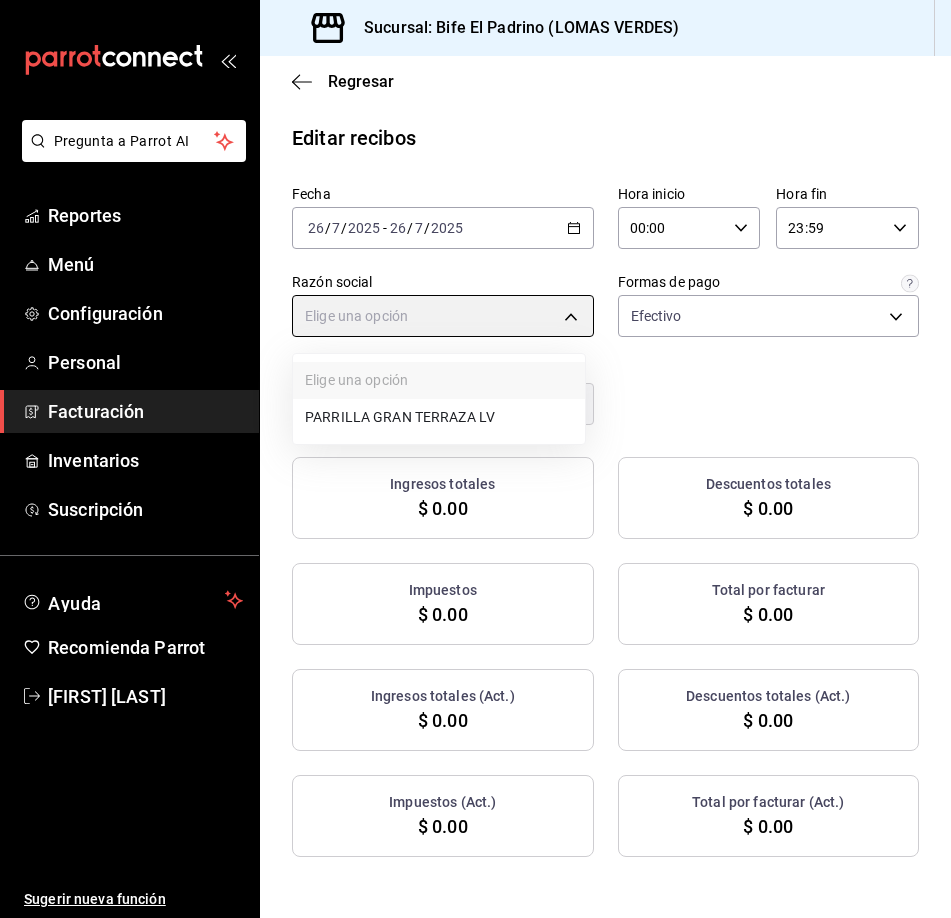 type on "a6f93a52-e01c-4ac2-b657-32ac06522721" 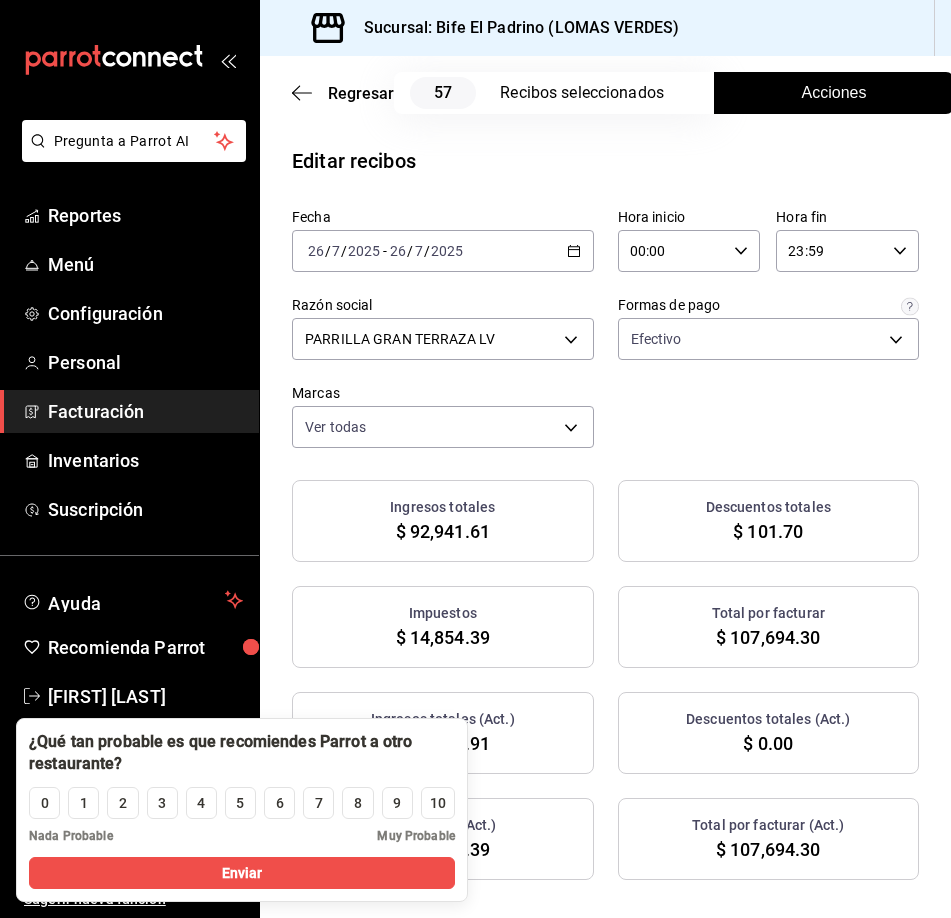 click on "Acciones" at bounding box center (834, 93) 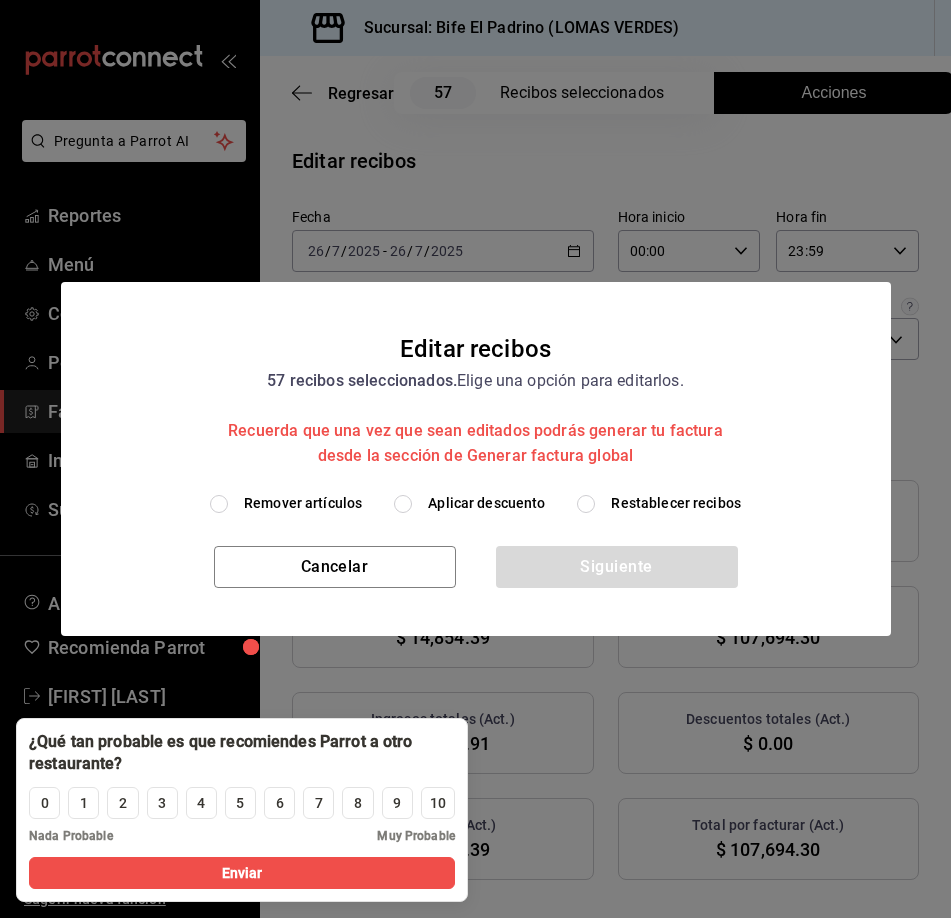click on "Aplicar descuento" at bounding box center [403, 504] 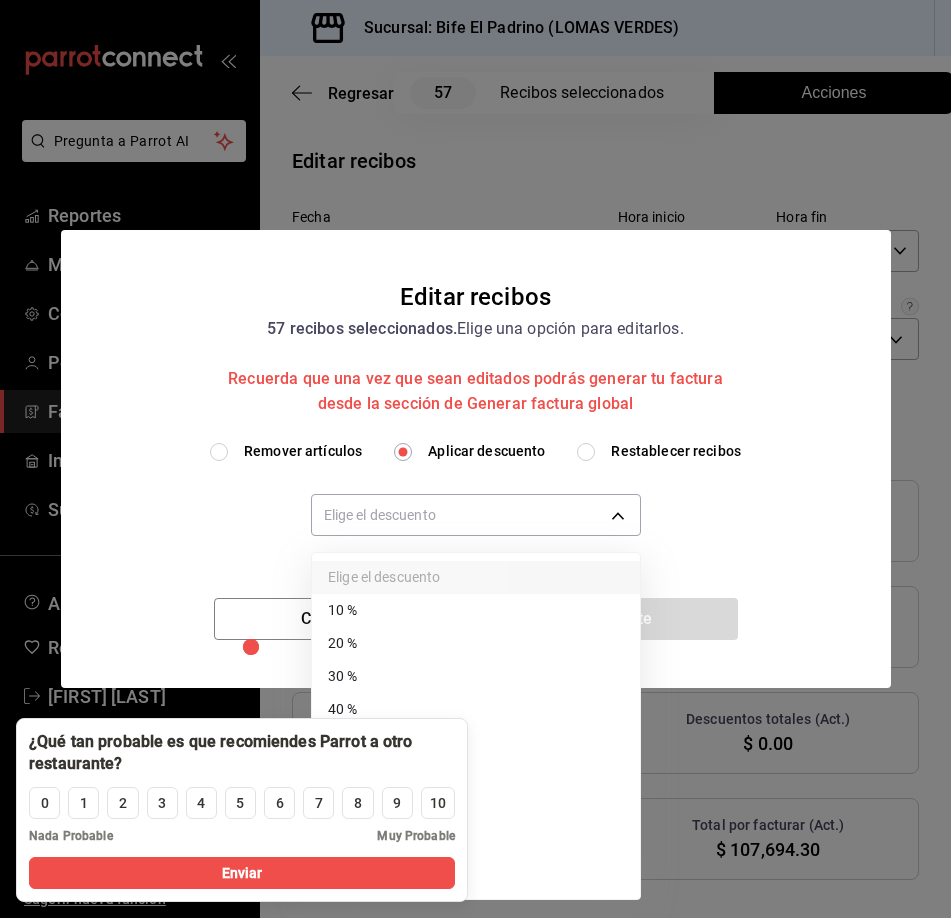 click on "Pregunta a Parrot AI Reportes   Menú   Configuración   Personal   Facturación   Inventarios   Suscripción   Ayuda Recomienda Parrot   [PERSON]   Sugerir nueva función   Sucursal: Bife El Padrino (LOMAS VERDES) Regresar 57 Recibos seleccionados Acciones Editar recibos Fecha 2025-07-26 26 / 7 / 2025 - 2025-07-26 26 / 7 / 2025 Hora inicio 00:00 Hora inicio Hora fin 23:59 Hora fin Razón social PARRILLA GRAN TERRAZA LV [UUID] Formas de pago   Efectivo [UUID] Marcas Ver todas [UUID] Ingresos totales $ 92,941.61 Descuentos totales $ 101.70 Impuestos $ 14,854.39 Total por facturar $ 107,694.30 Ingresos totales (Act.) $ 92,839.91 Descuentos totales (Act.) $ 0.00 Impuestos  (Act.) $ 14,854.39 Total por facturar (Act.) $ 107,694.30 Editar recibos Quita la selección a los recibos que no quieras editar. Act. # de recibo Artículos (Orig.) Artículos (Act.) Subtotal (Orig.) Subtotal (Act.) Descuento total (Orig.) No 56" at bounding box center [475, 459] 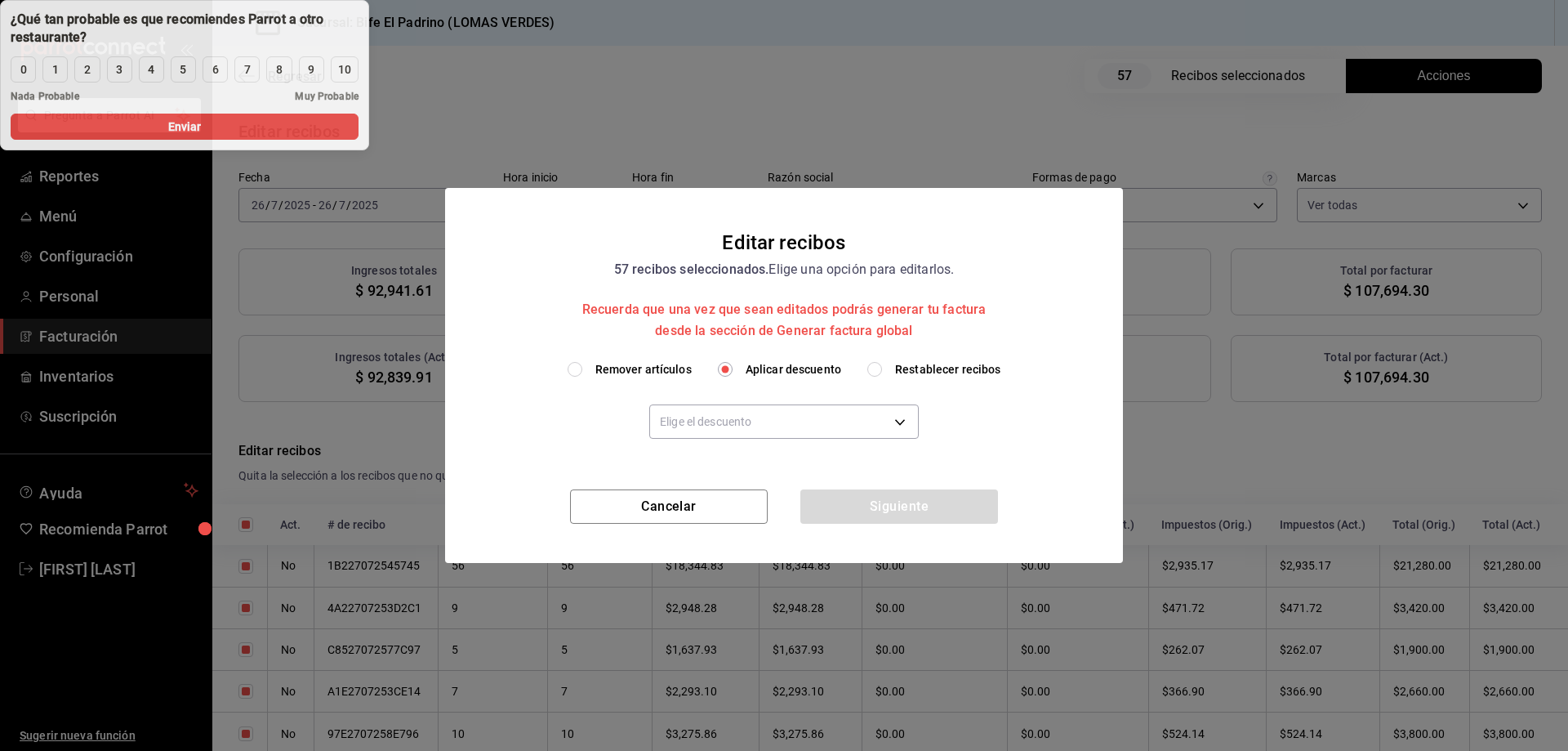 drag, startPoint x: 252, startPoint y: 600, endPoint x: 162, endPoint y: -58, distance: 664.12649 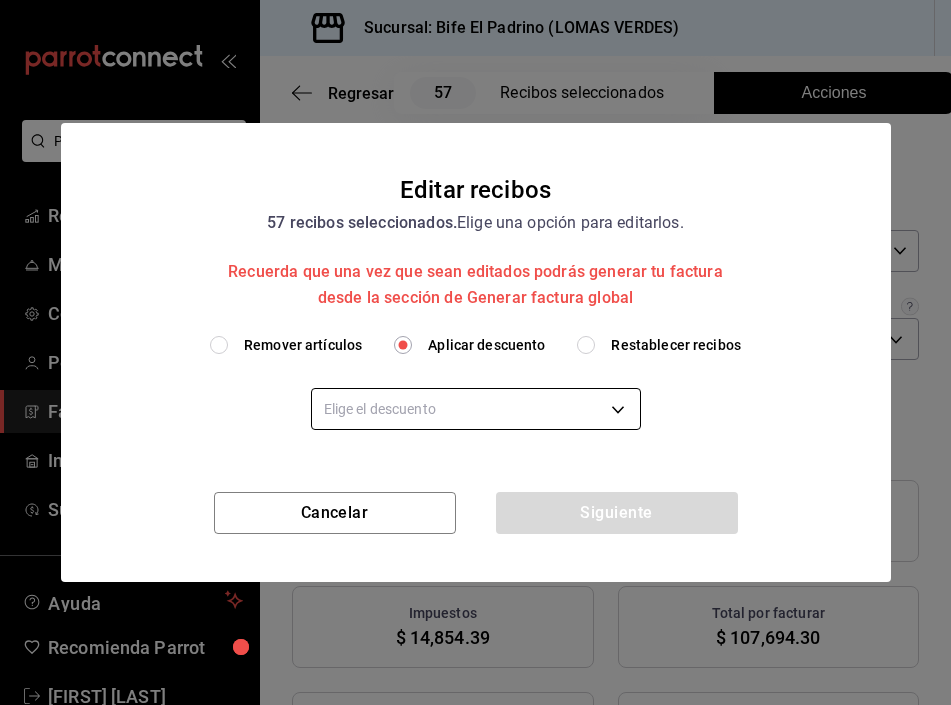 click on "Pregunta a Parrot AI Reportes   Menú   Configuración   Personal   Facturación   Inventarios   Suscripción   Ayuda Recomienda Parrot   [PERSON]   Sugerir nueva función   Sucursal: Bife El Padrino (LOMAS VERDES) Regresar 57 Recibos seleccionados Acciones Editar recibos Fecha 2025-07-26 26 / 7 / 2025 - 2025-07-26 26 / 7 / 2025 Hora inicio 00:00 Hora inicio Hora fin 23:59 Hora fin Razón social PARRILLA GRAN TERRAZA LV [UUID] Formas de pago   Efectivo [UUID] Marcas Ver todas [UUID] Ingresos totales $ 92,941.61 Descuentos totales $ 101.70 Impuestos $ 14,854.39 Total por facturar $ 107,694.30 Ingresos totales (Act.) $ 92,839.91 Descuentos totales (Act.) $ 0.00 Impuestos  (Act.) $ 14,854.39 Total por facturar (Act.) $ 107,694.30 Editar recibos Quita la selección a los recibos que no quieras editar. Act. # de recibo Artículos (Orig.) Artículos (Act.) Subtotal (Orig.) Subtotal (Act.) Descuento total (Orig.) No 56" at bounding box center [475, 352] 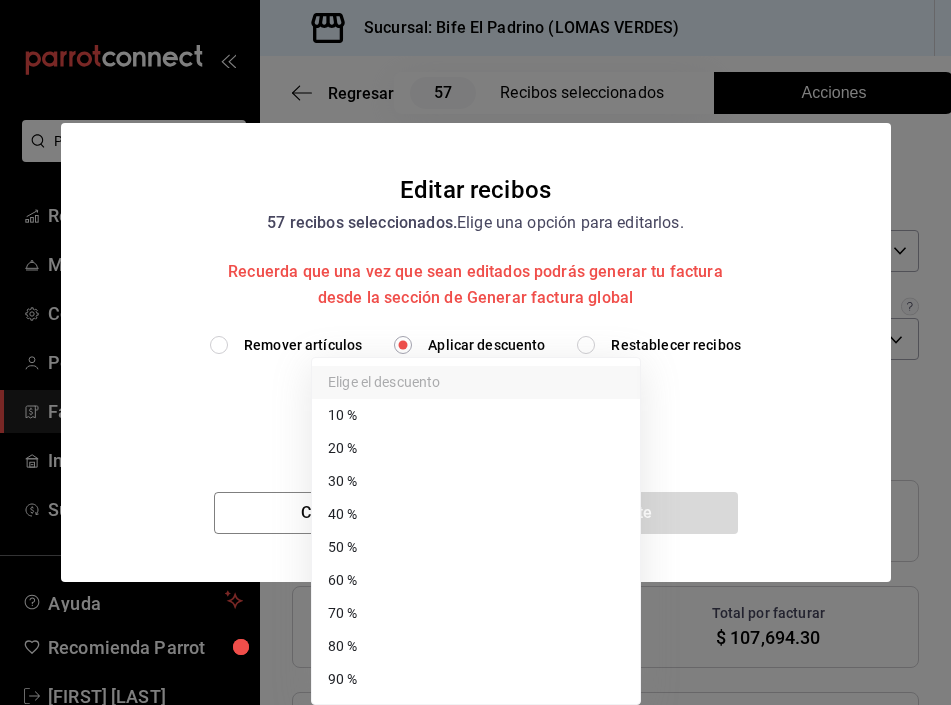 click on "90 %" at bounding box center [476, 679] 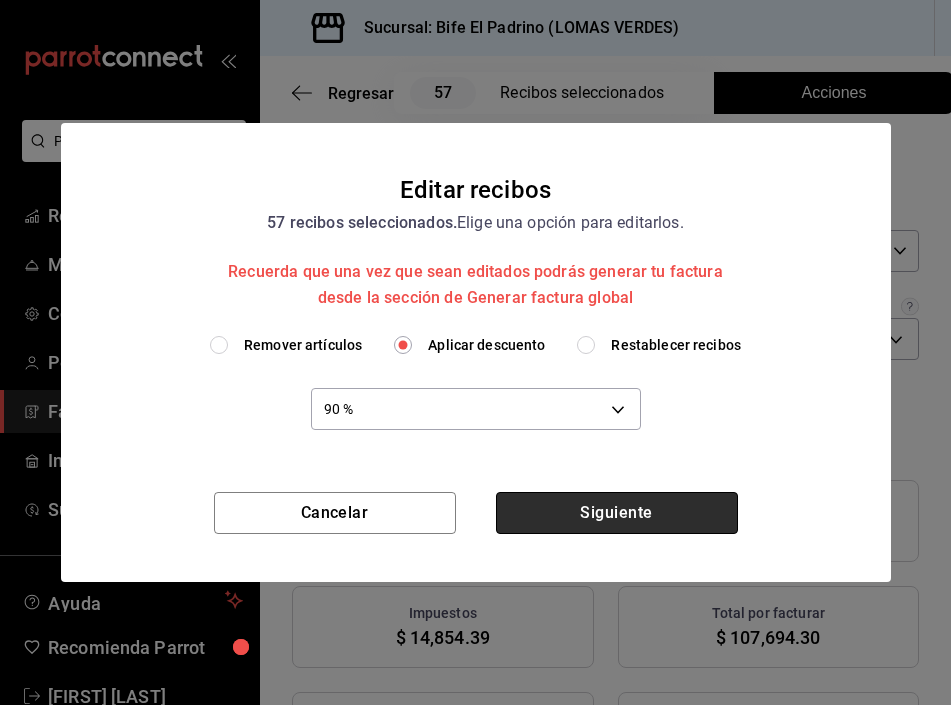 click on "Siguiente" at bounding box center [617, 513] 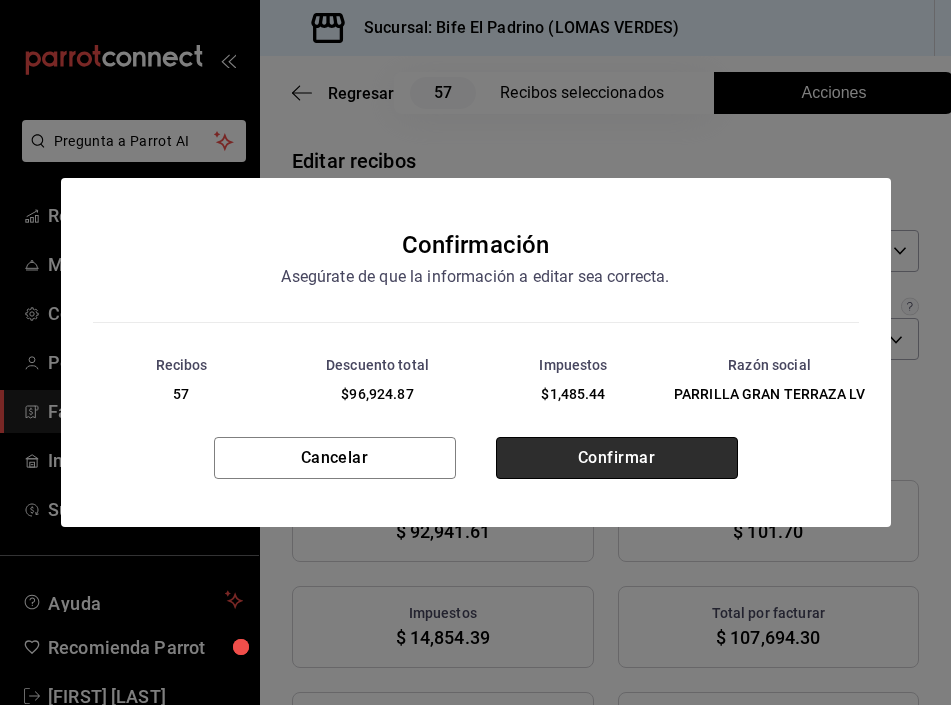 click on "Confirmar" at bounding box center [617, 458] 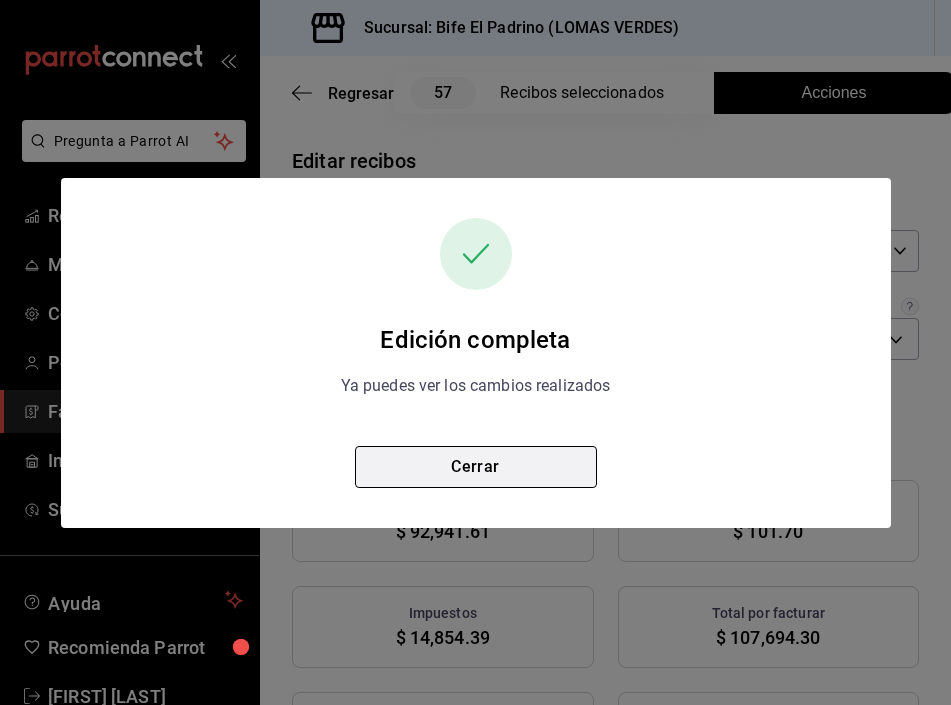 click on "Cerrar" at bounding box center (476, 467) 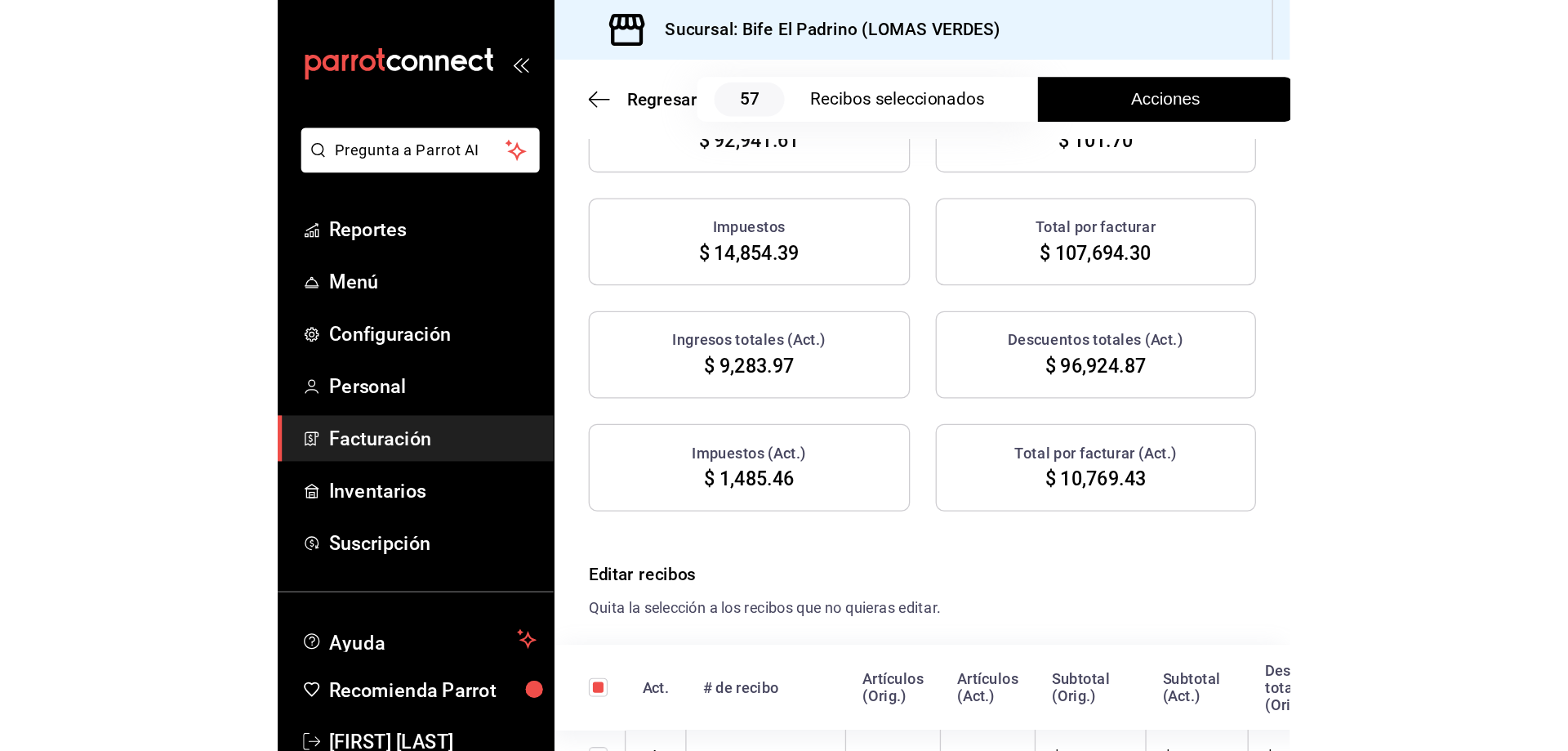 scroll, scrollTop: 0, scrollLeft: 0, axis: both 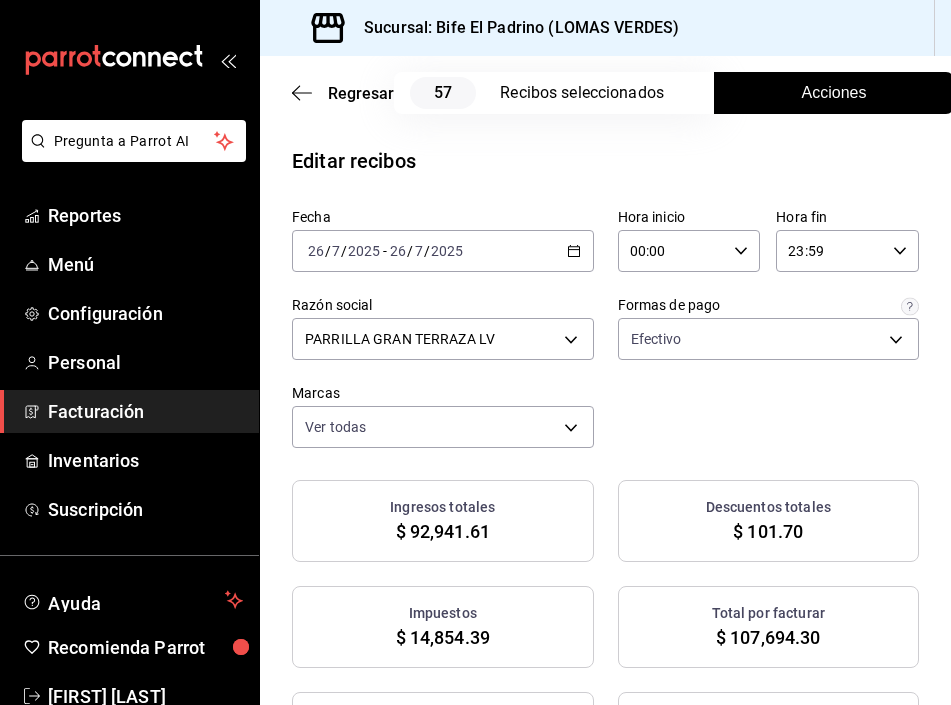 click on "2025-07-26 26 / 7 / 2025 - 2025-07-26 26 / 7 / 2025" at bounding box center [443, 251] 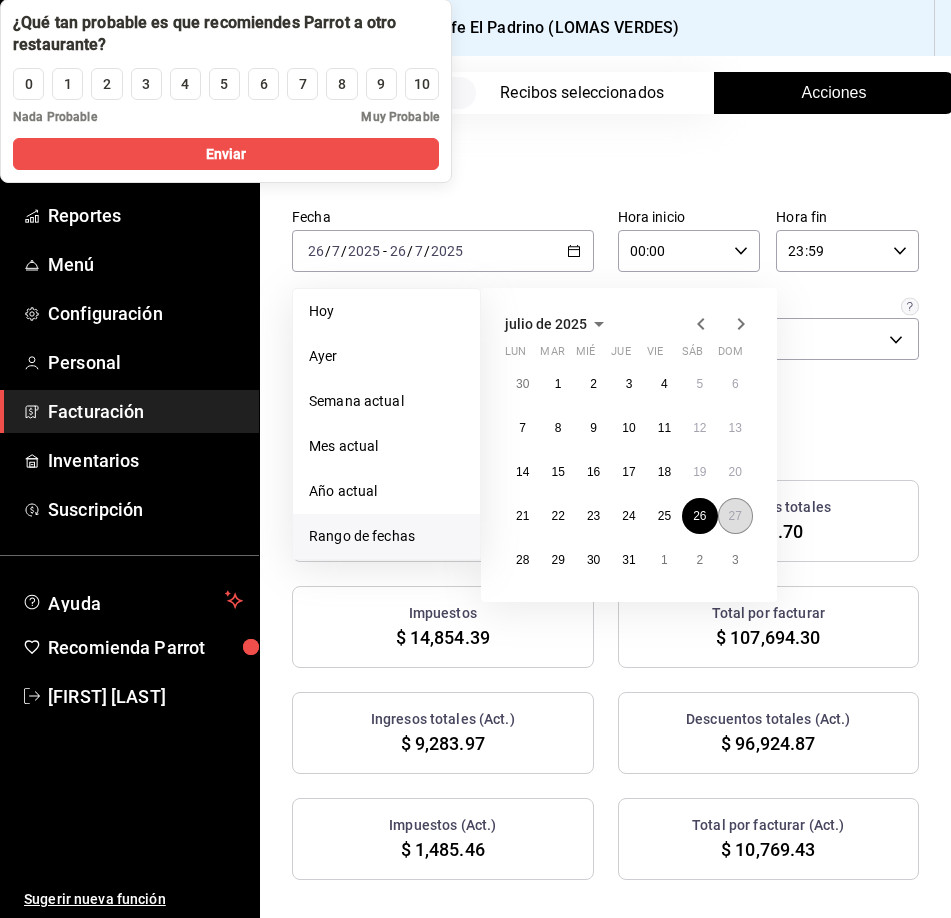 click on "27" at bounding box center (735, 516) 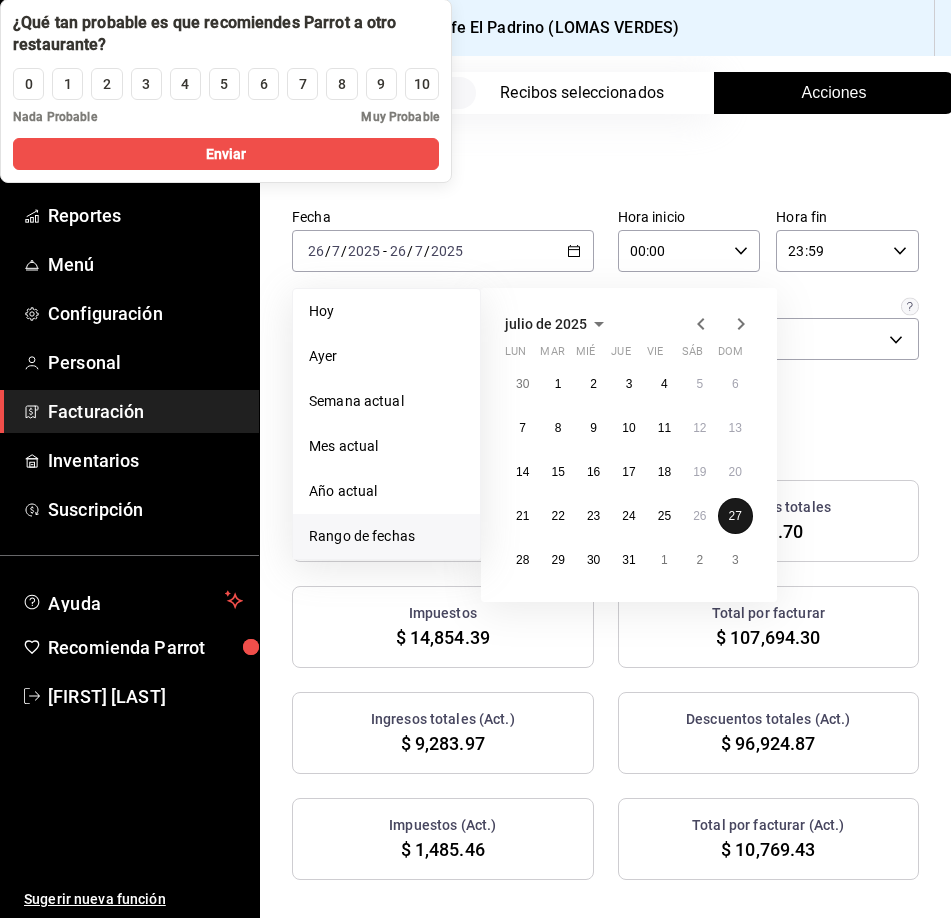 click on "27" at bounding box center [735, 516] 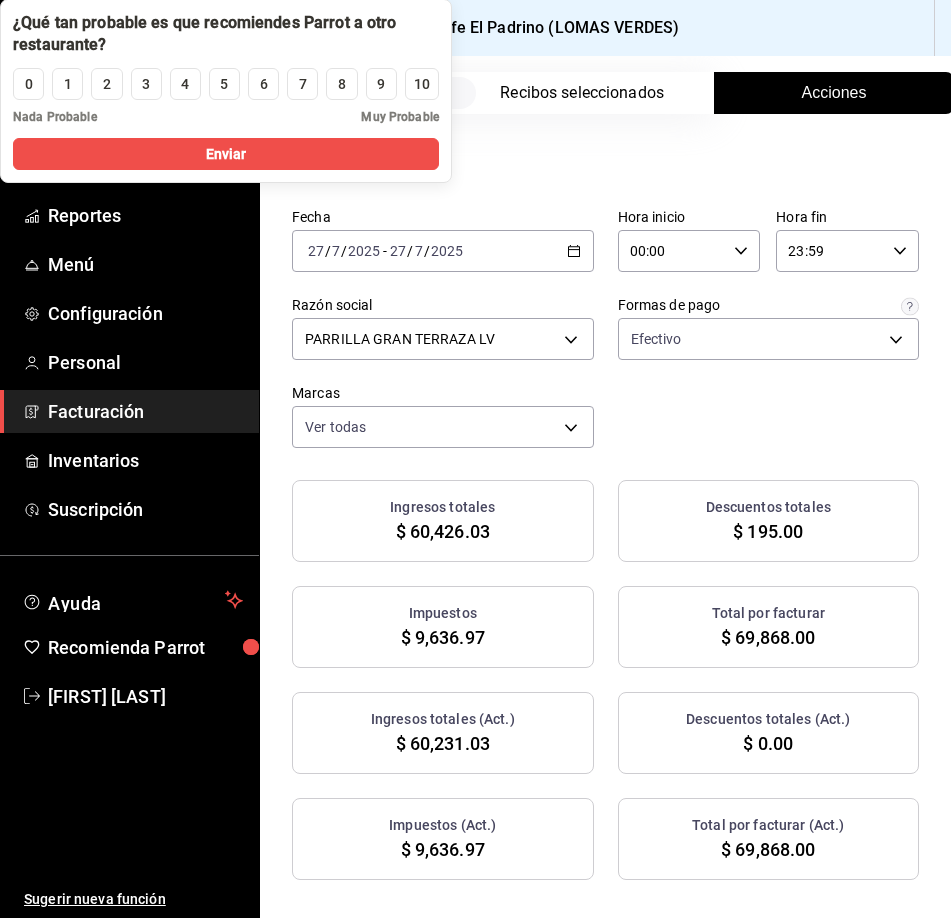 click on "Acciones" at bounding box center [834, 93] 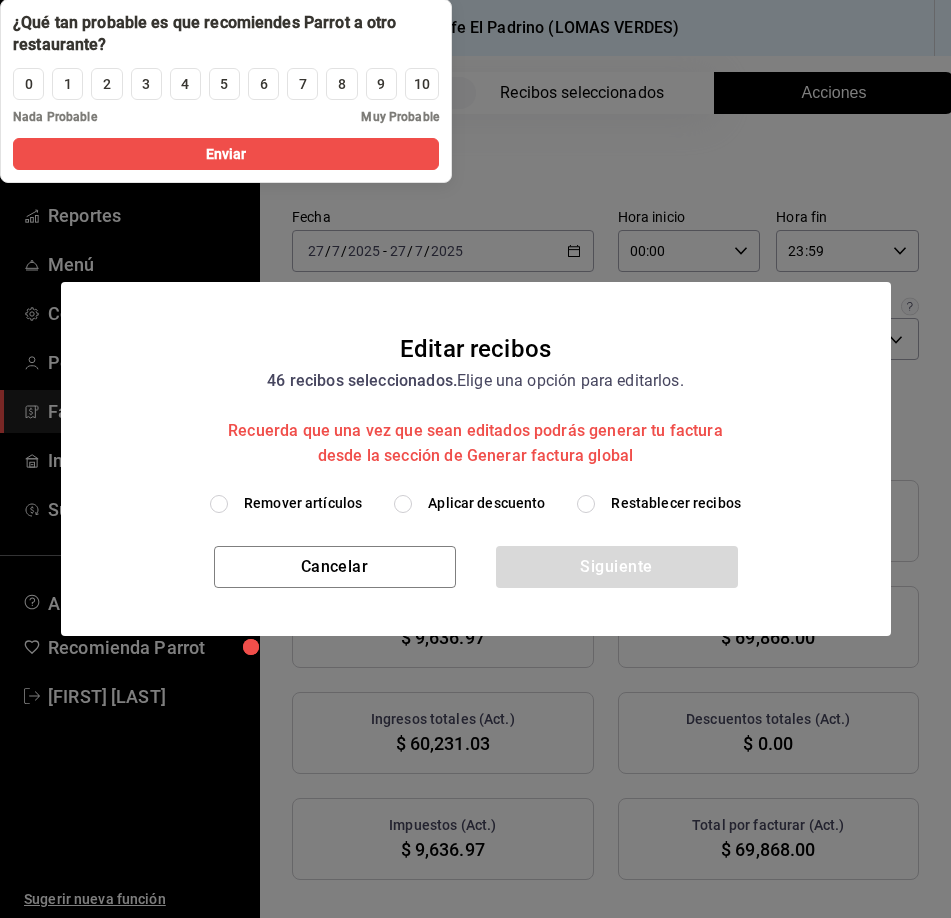 click on "Aplicar descuento" at bounding box center (403, 504) 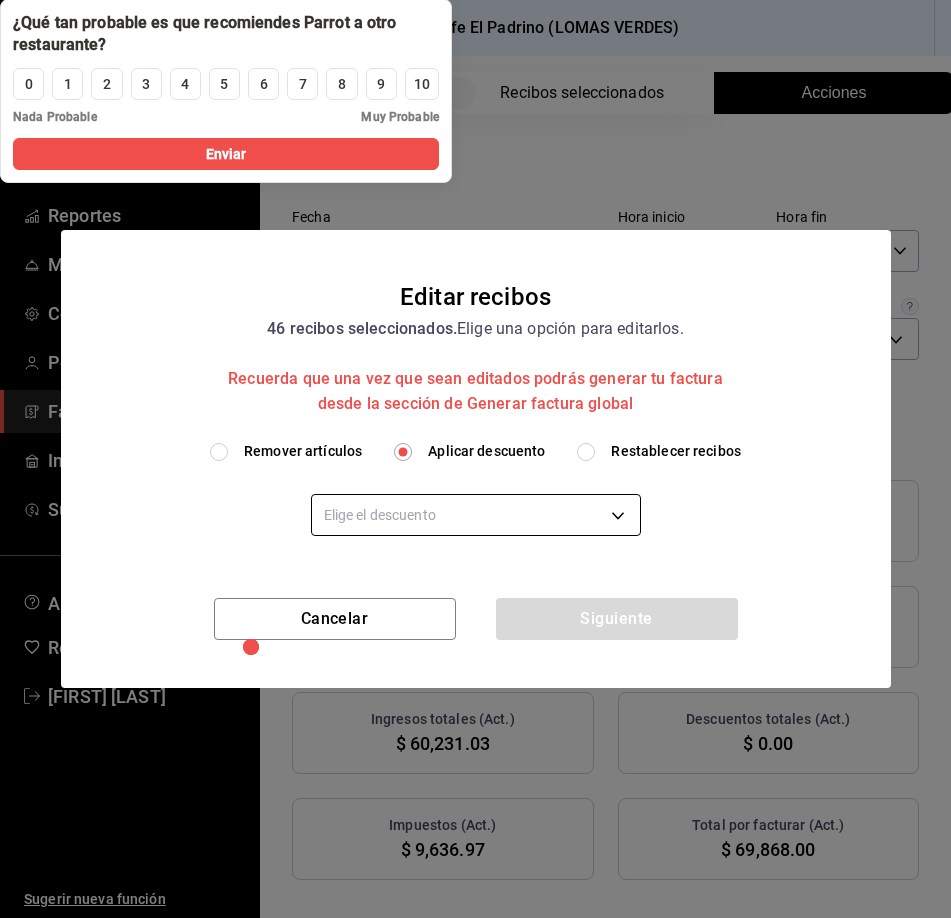 click on "Pregunta a Parrot AI Reportes   Menú   Configuración   Personal   Facturación   Inventarios   Suscripción   Ayuda Recomienda Parrot   [PERSON]   Sugerir nueva función   Sucursal: Bife El Padrino (LOMAS VERDES) Regresar 46 Recibos seleccionados Acciones Editar recibos Fecha 2025-07-27 27 / 7 / 2025 - 2025-07-27 27 / 7 / 2025 Hora inicio 00:00 Hora inicio Hora fin 23:59 Hora fin Razón social PARRILLA GRAN TERRAZA LV [UUID] Formas de pago   Efectivo [UUID] Marcas Ver todas [UUID] Ingresos totales $ 60,426.03 Descuentos totales $ 195.00 Impuestos $ 9,636.97 Total por facturar $ 69,868.00 Ingresos totales (Act.) $ 60,231.03 Descuentos totales (Act.) $ 0.00 Impuestos  (Act.) $ 9,636.97 Total por facturar (Act.) $ 69,868.00 Editar recibos Quita la selección a los recibos que no quieras editar. Act. # de recibo Artículos (Orig.) Artículos (Act.) Subtotal (Orig.) Subtotal (Act.) Descuento total (Orig.) No 20 20 9" at bounding box center (475, 459) 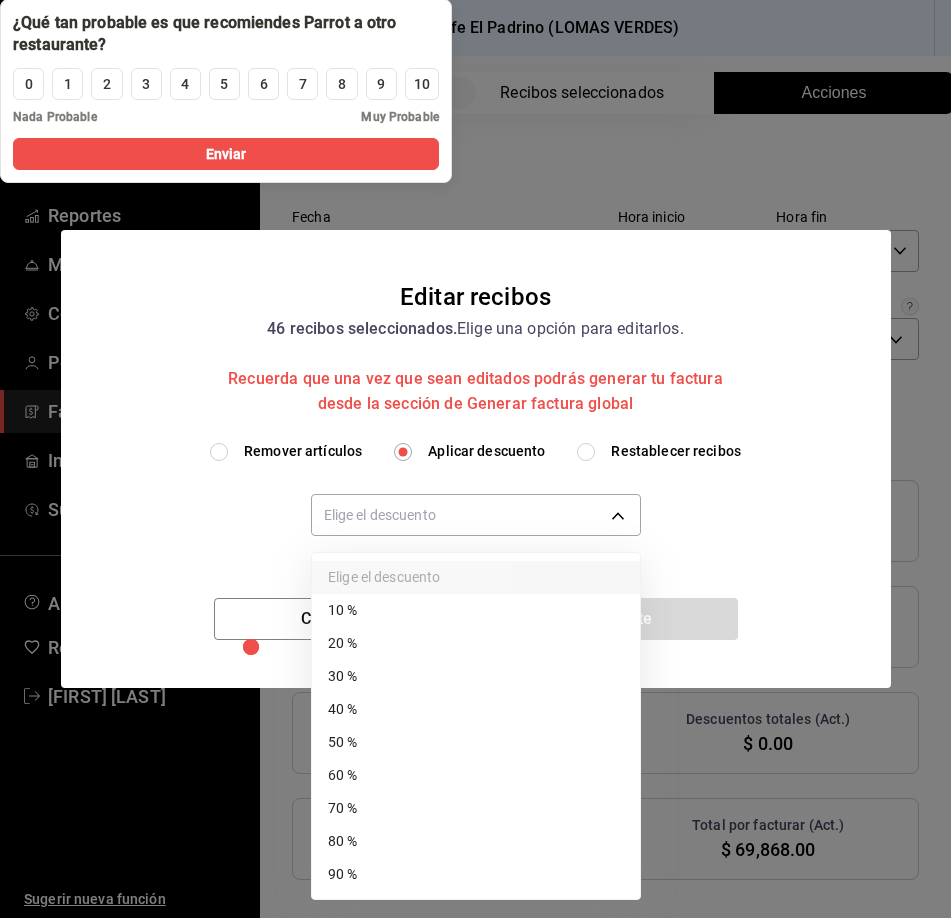drag, startPoint x: 411, startPoint y: 864, endPoint x: 495, endPoint y: 824, distance: 93.03763 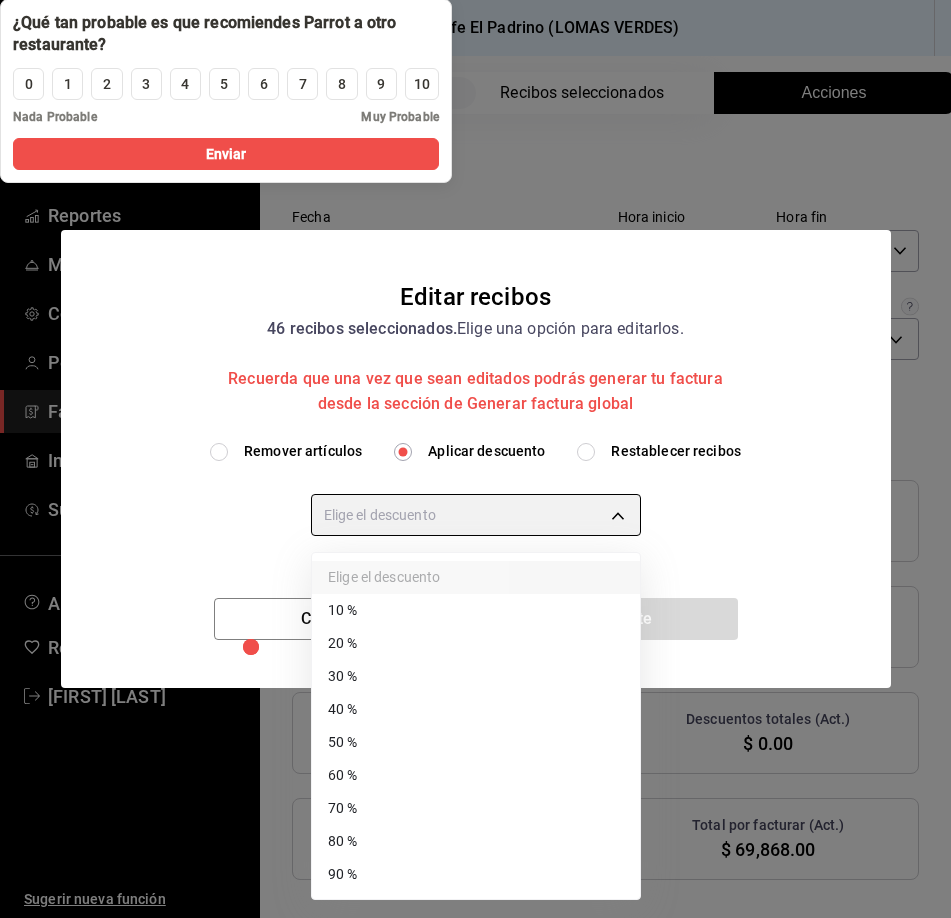 type on "90" 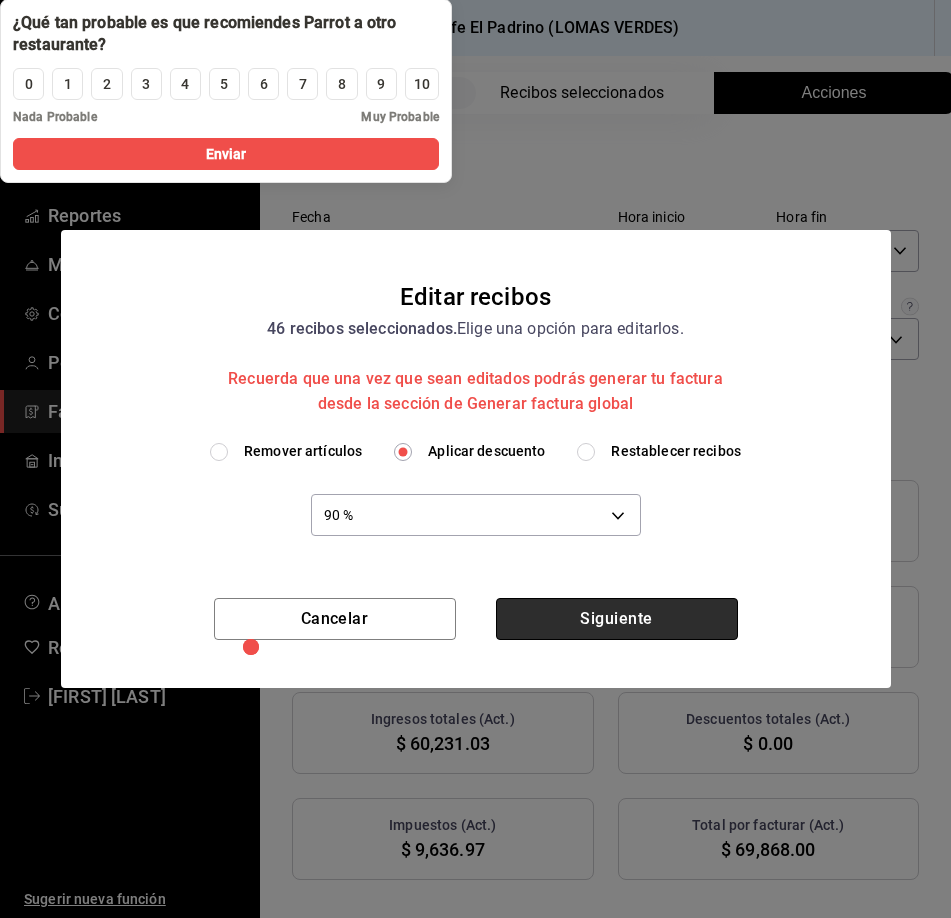 click on "Siguiente" at bounding box center [617, 619] 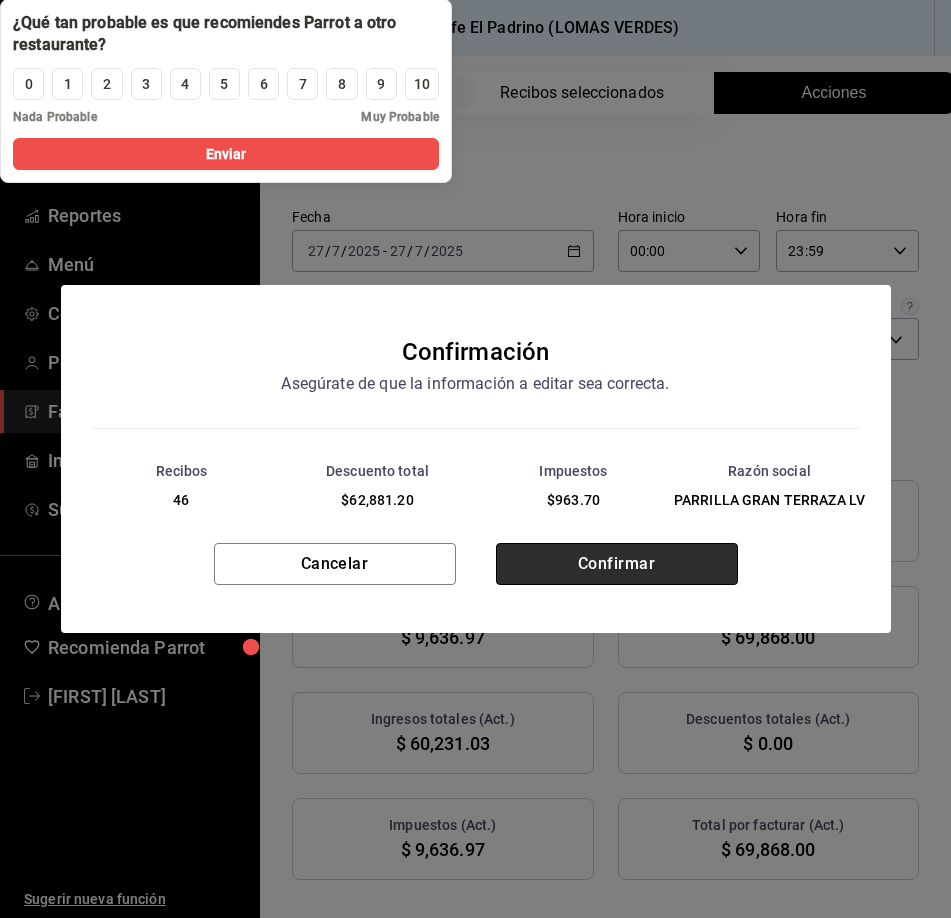 click on "Confirmar" at bounding box center [617, 564] 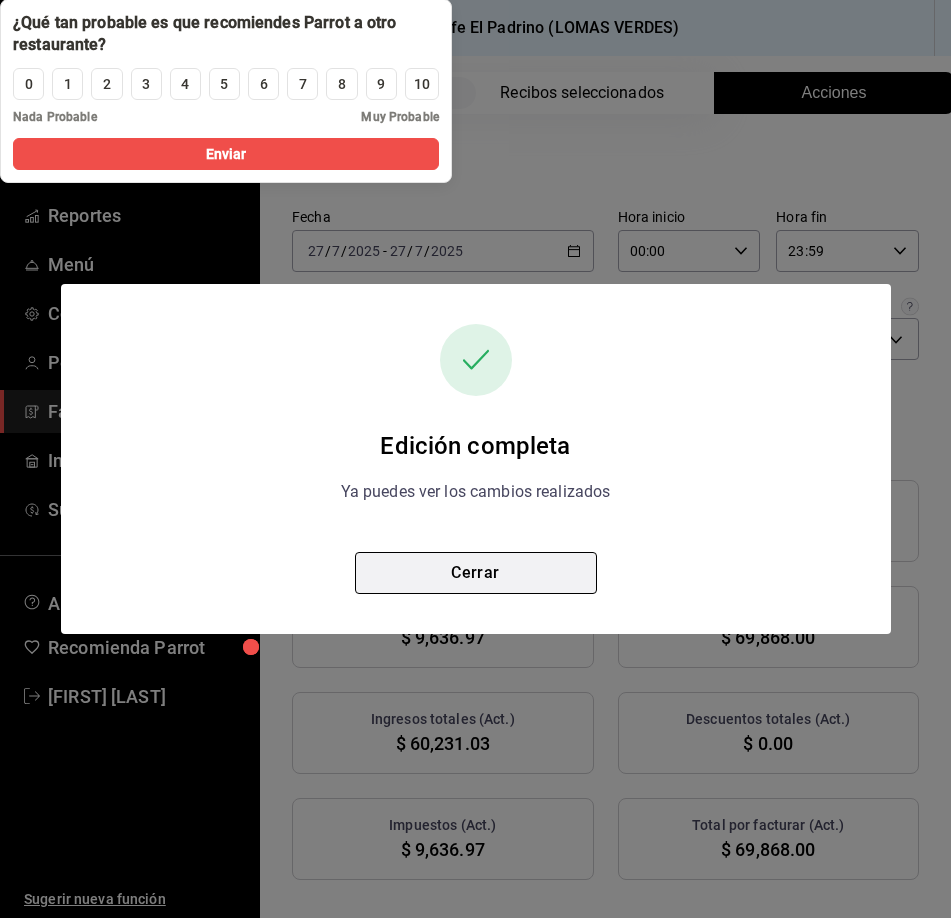 click on "Cerrar" at bounding box center [476, 573] 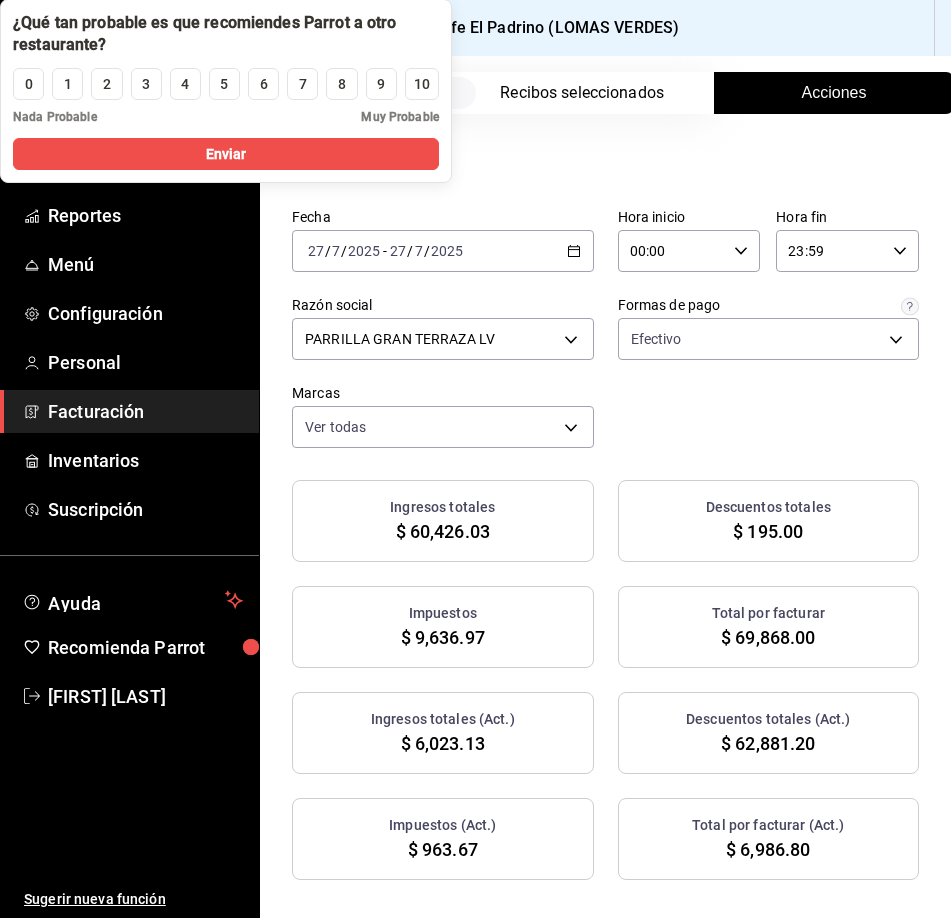 click on "2025-07-27 27 / 7 / 2025 - 2025-07-27 27 / 7 / 2025" at bounding box center [443, 251] 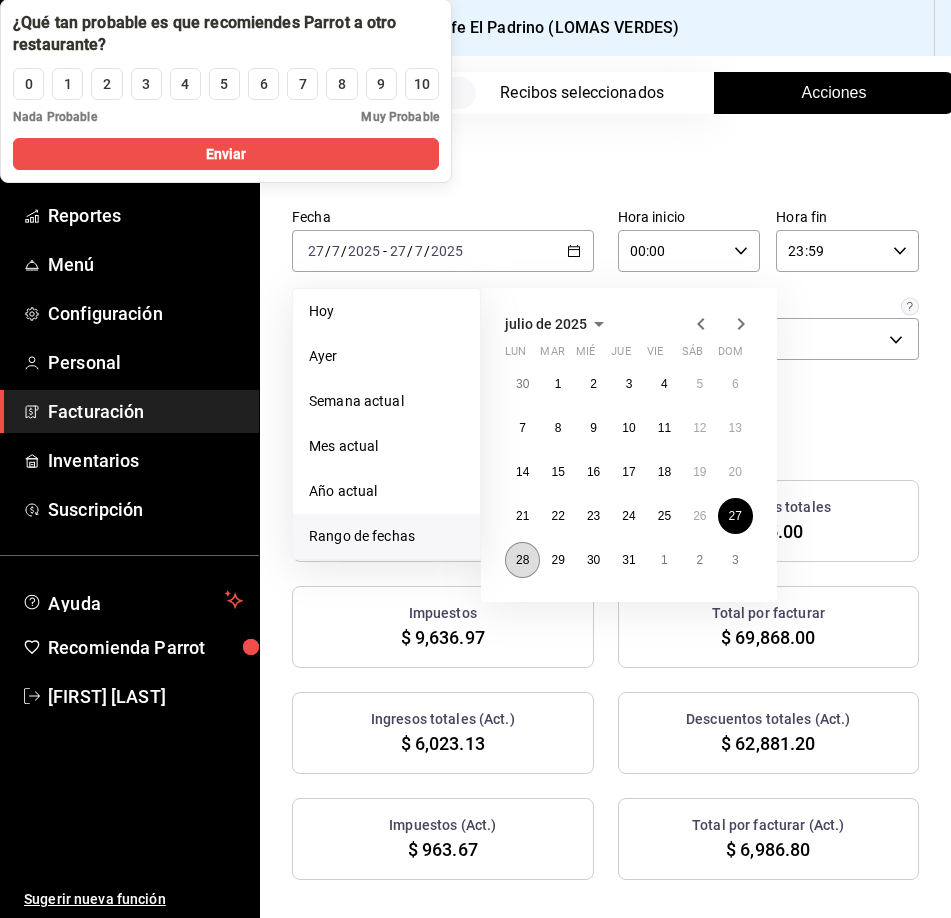 click on "28" at bounding box center (522, 560) 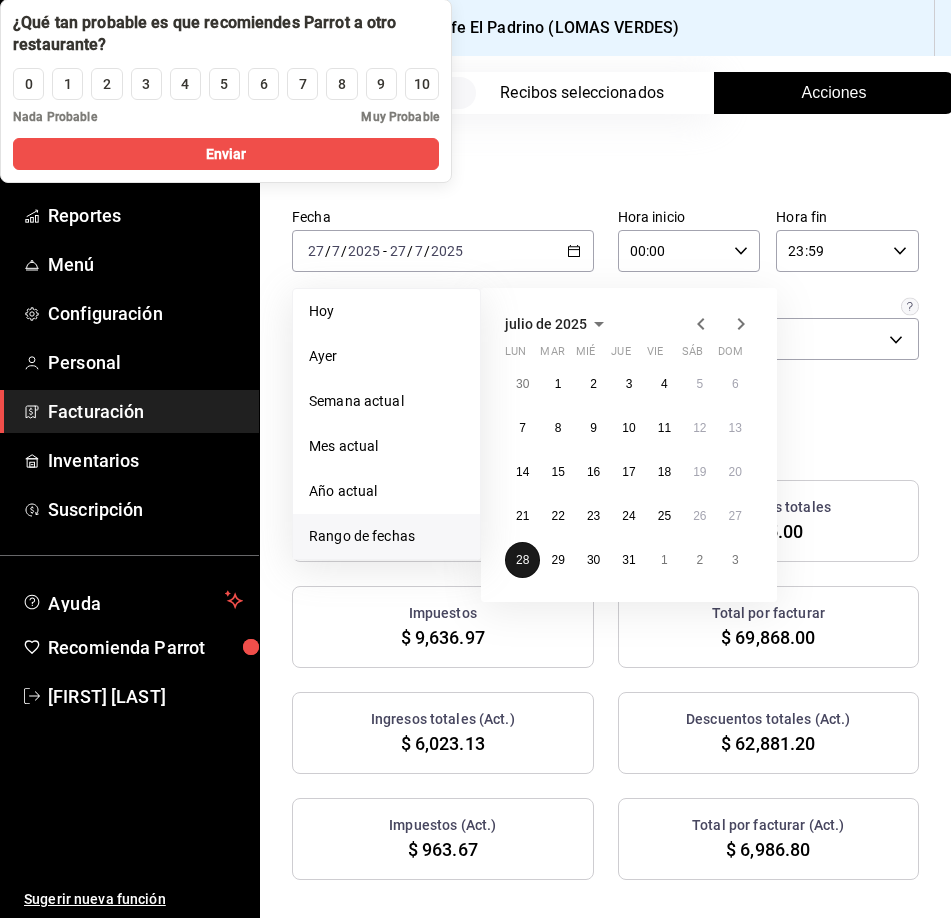 click on "28" at bounding box center [522, 560] 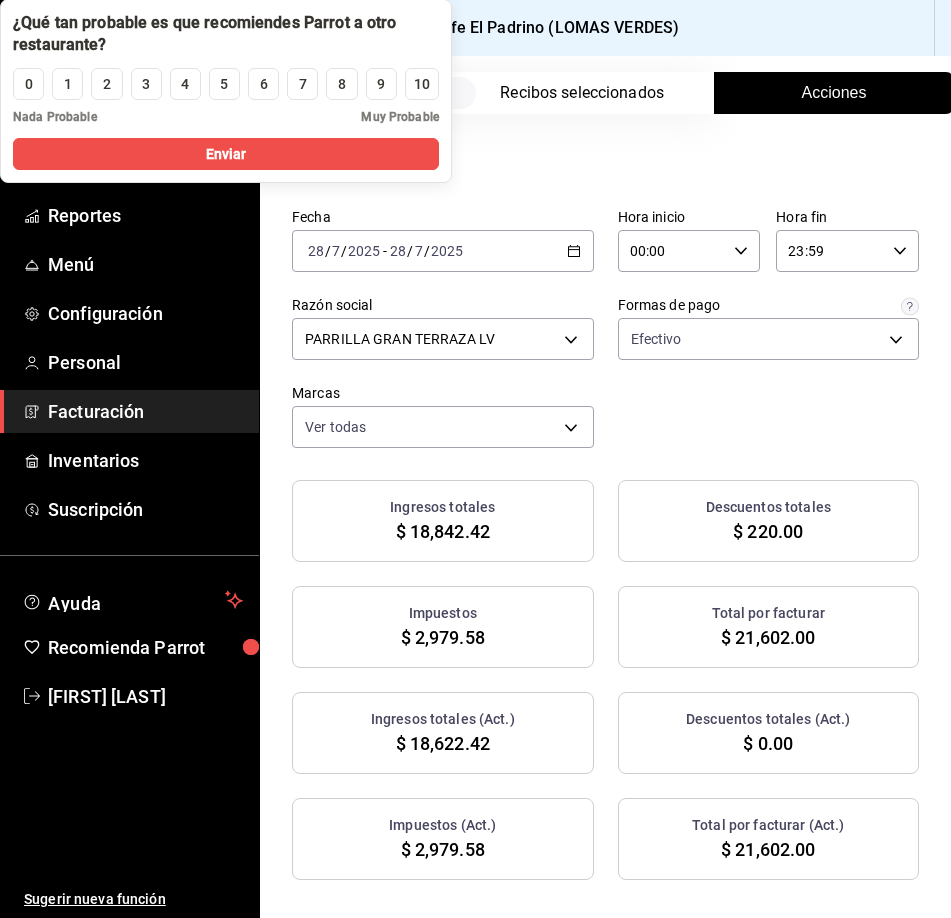 click on "Acciones" at bounding box center [834, 93] 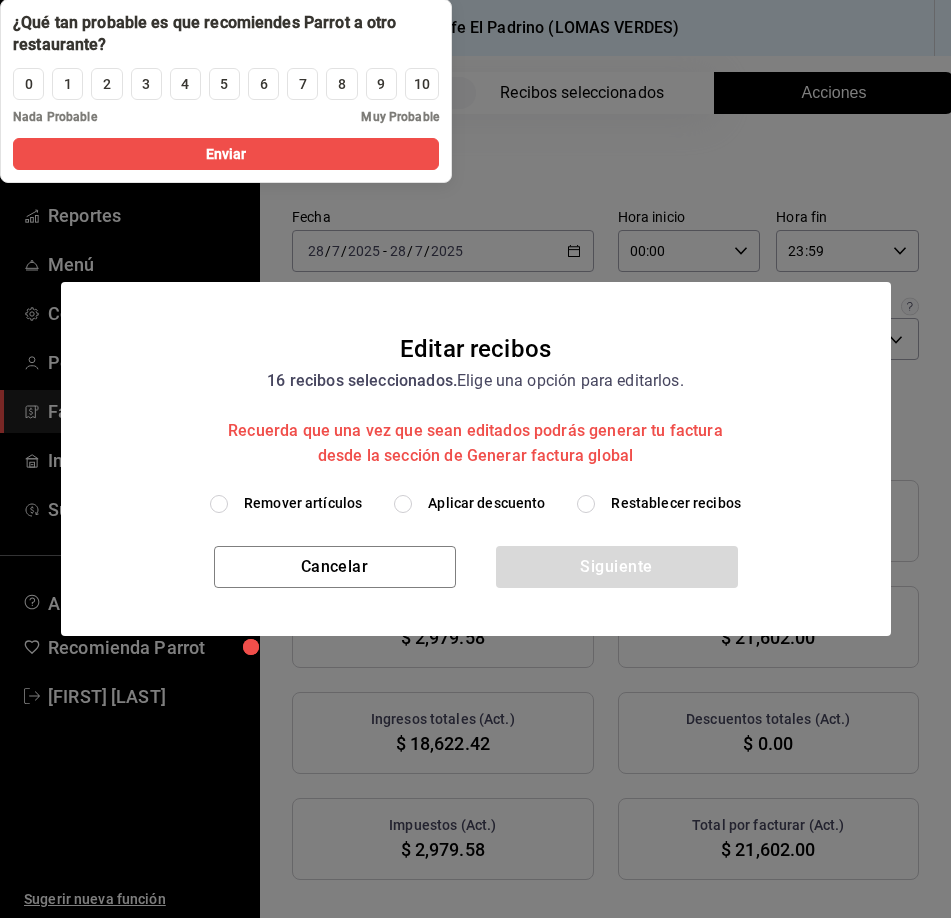 click on "Aplicar descuento" at bounding box center [403, 504] 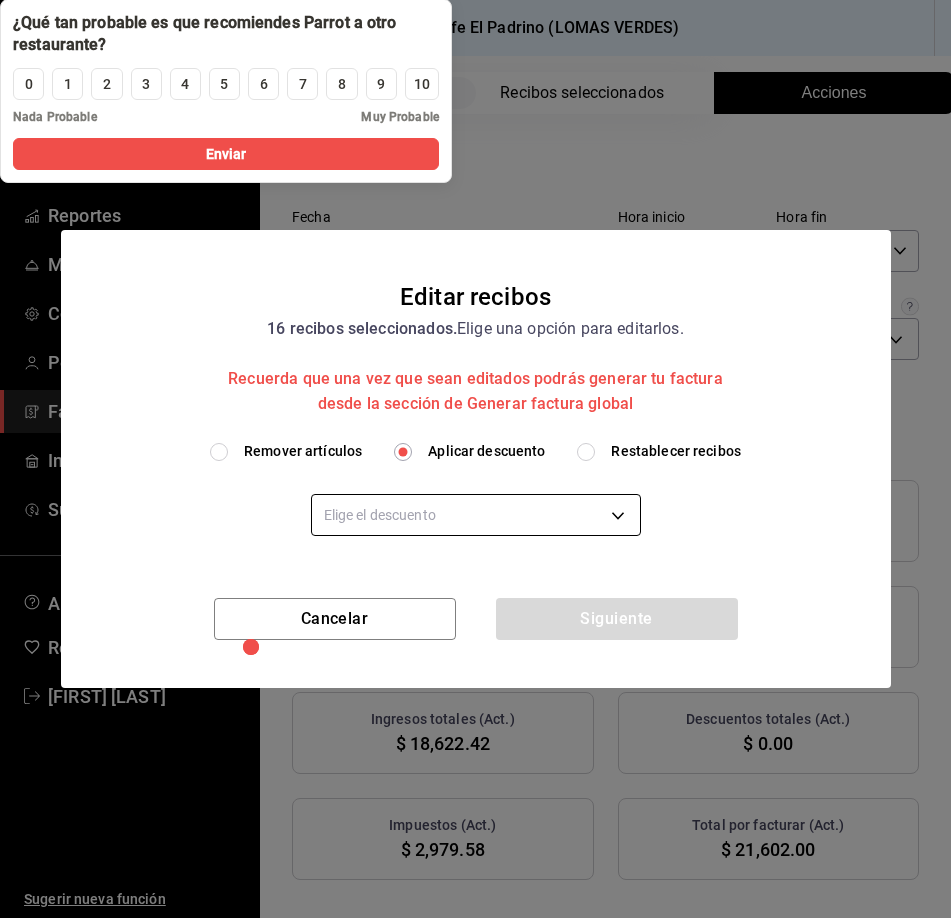 click on "Pregunta a Parrot AI Reportes   Menú   Configuración   Personal   Facturación   Inventarios   Suscripción   Ayuda Recomienda Parrot   [PERSON]   Sugerir nueva función   Sucursal: Bife El Padrino (LOMAS VERDES) Regresar 10 Recibos seleccionados Acciones Editar recibos Fecha 2025-07-31 31 / 7 / 2025 - 2025-07-31 31 / 7 / 2025 Hora inicio 00:00 Hora inicio Hora fin 23:59 Hora fin Razón social PARRILLA GRAN TERRAZA LV [UUID] Formas de pago   Efectivo [UUID] Marcas Ver todas [UUID] Ingresos totales $ 13,325.01 Descuentos totales $ 0.00 Impuestos $ 2,131.99 Total por facturar $ 15,457.00 Ingresos totales (Act.) $ 13,325.01 Descuentos totales (Act.) $ 0.00 Impuestos  (Act.) $ 2,131.99 Total por facturar (Act.) $ 15,457.00 Editar recibos Quita la selección a los recibos que no quieras editar. Act. # de recibo Artículos (Orig.) Artículos (Act.) Subtotal (Orig.) Subtotal (Act.) Descuento total (Orig.) Total (Act.)" at bounding box center [475, 459] 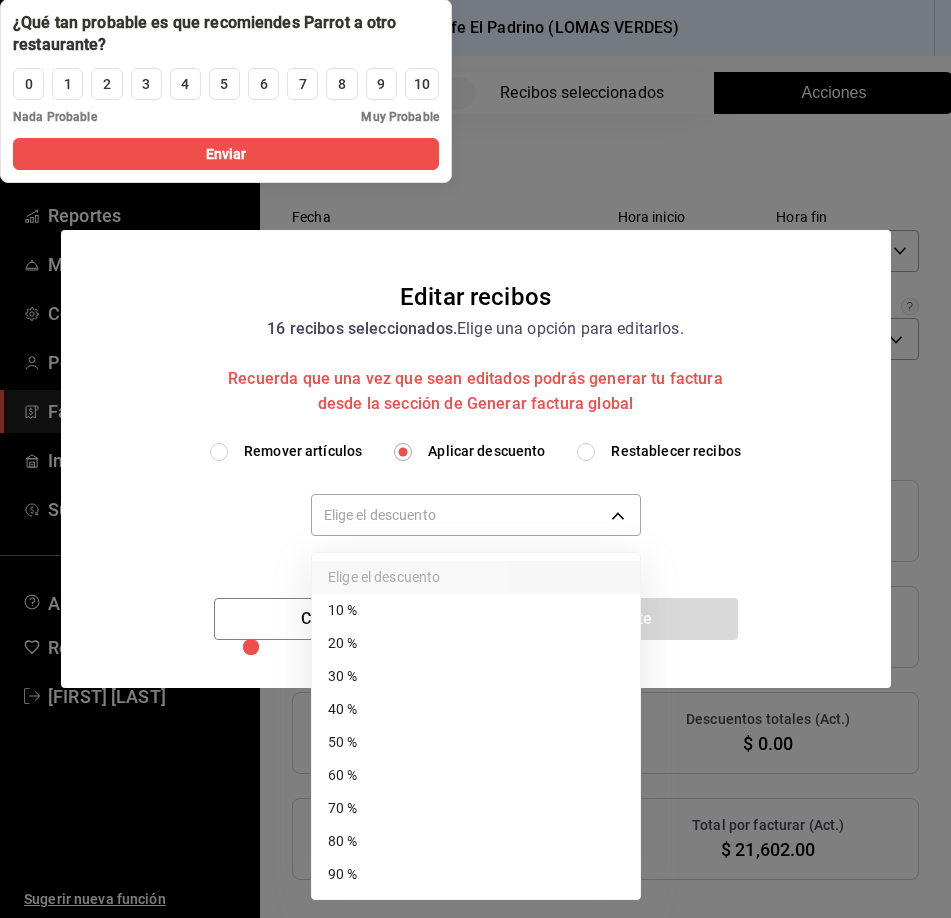 click on "90 %" at bounding box center [476, 874] 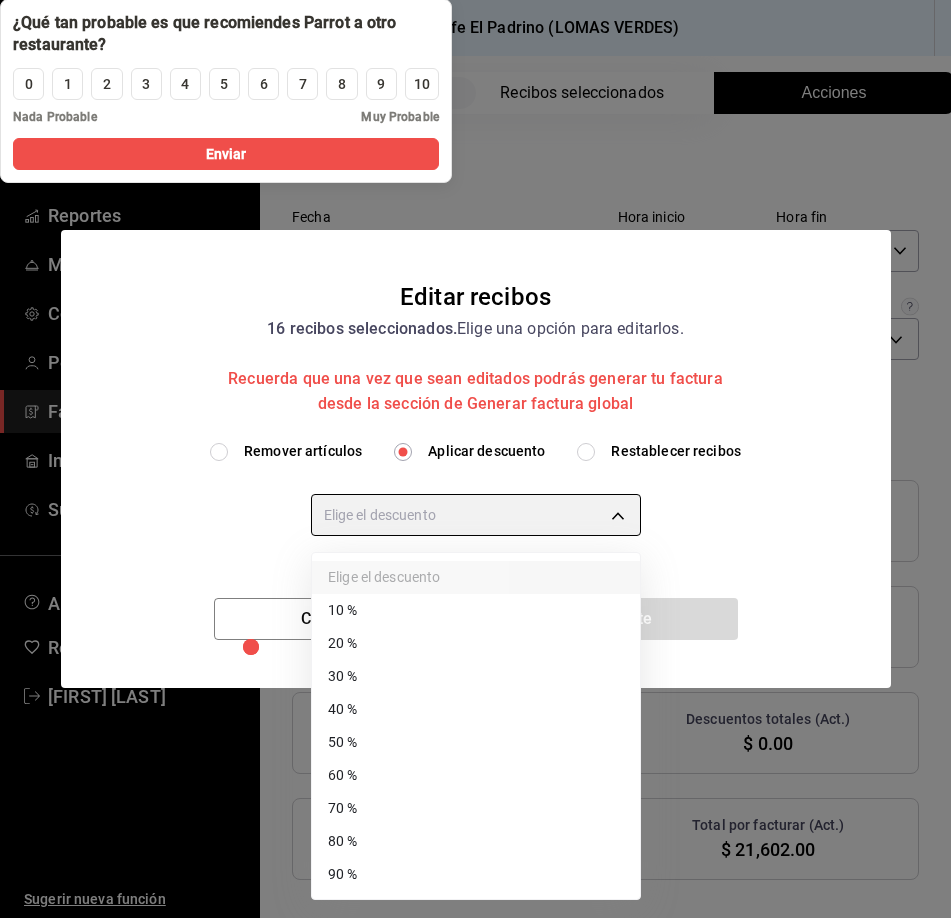 type on "90" 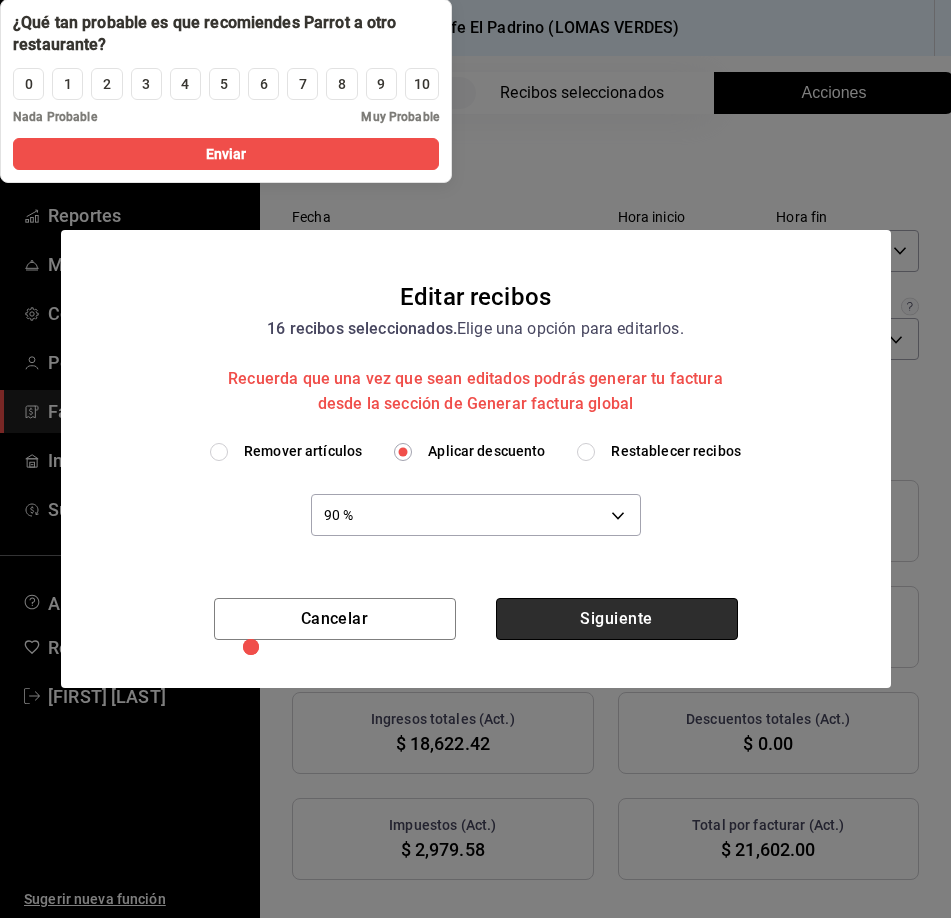 click on "Siguiente" at bounding box center [617, 619] 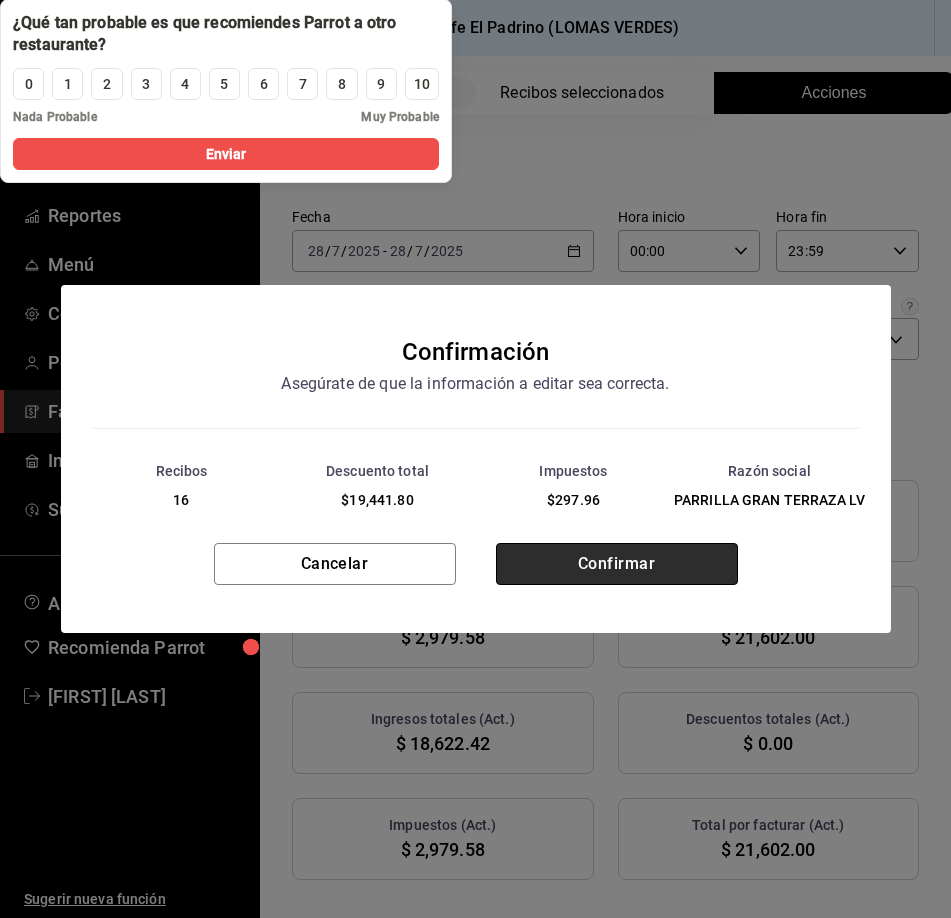 click on "Confirmar" at bounding box center [617, 564] 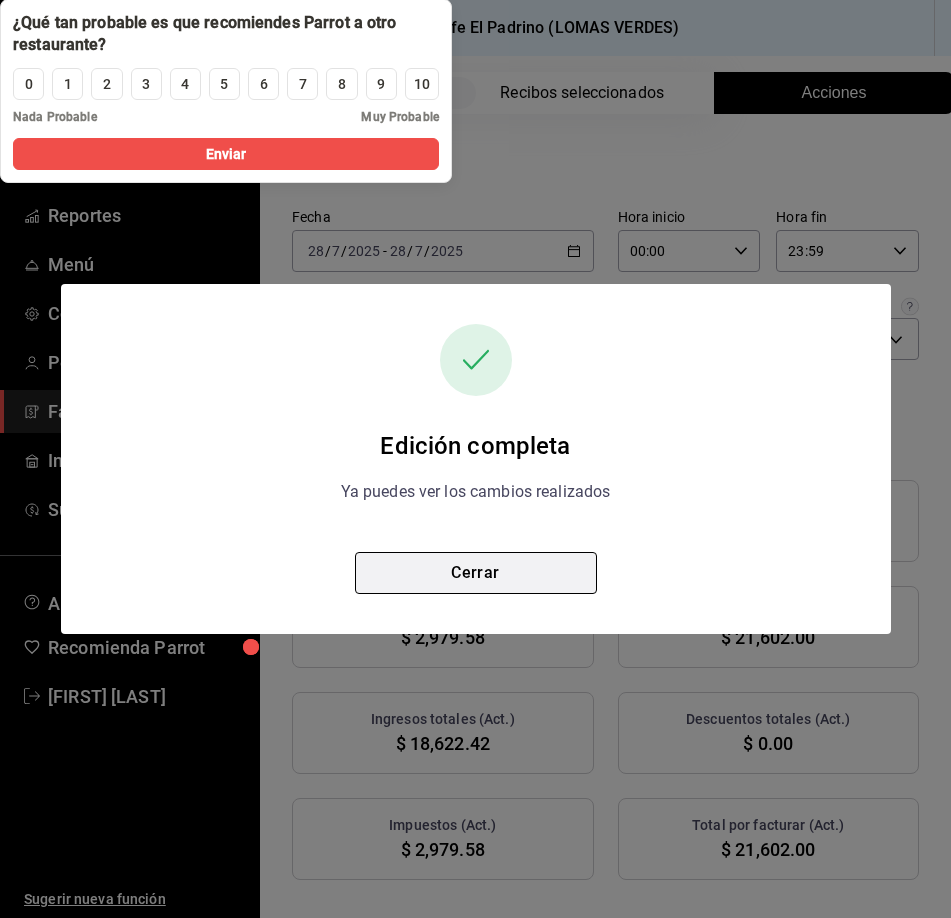 click on "Cerrar" at bounding box center (476, 573) 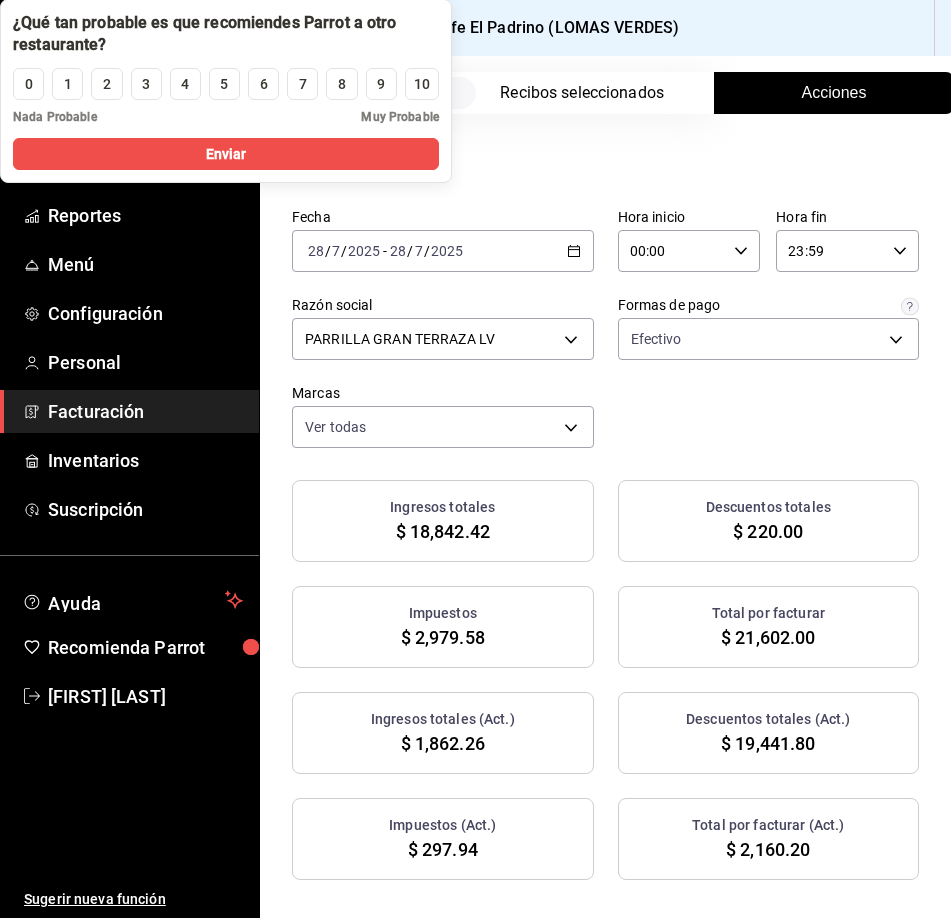 click on "2025-07-28 28 / 7 / 2025 - 2025-07-28 28 / 7 / 2025" at bounding box center [443, 251] 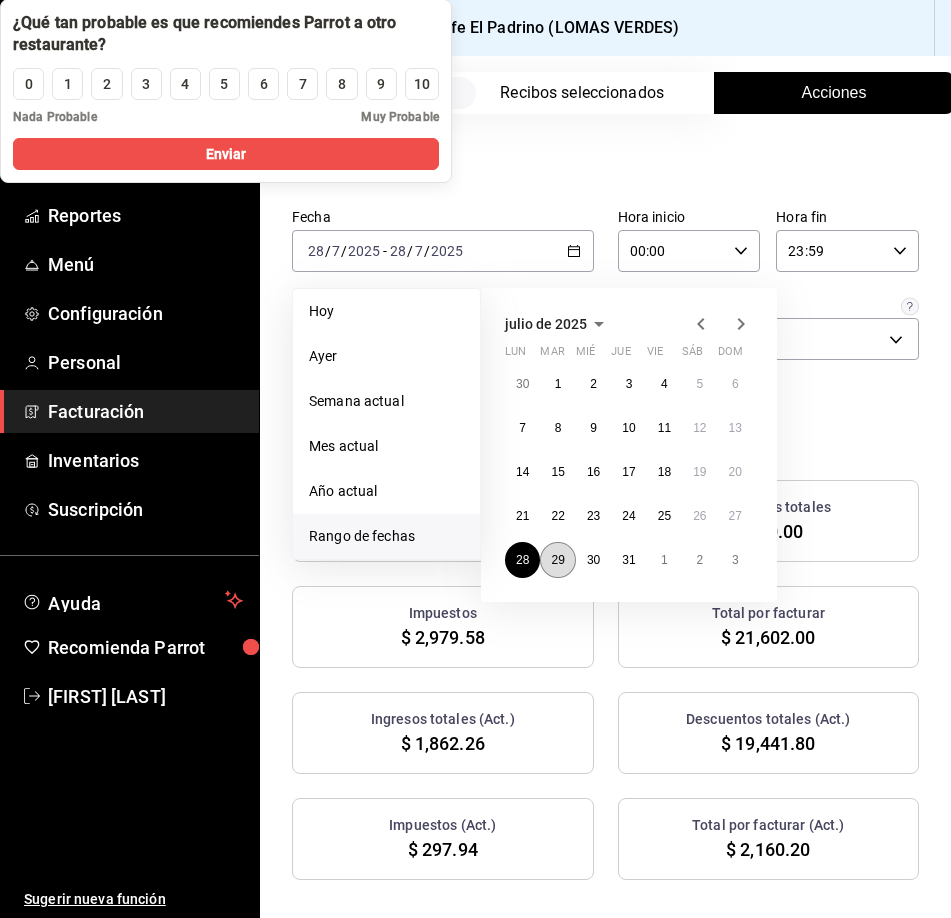 click on "29" at bounding box center [557, 560] 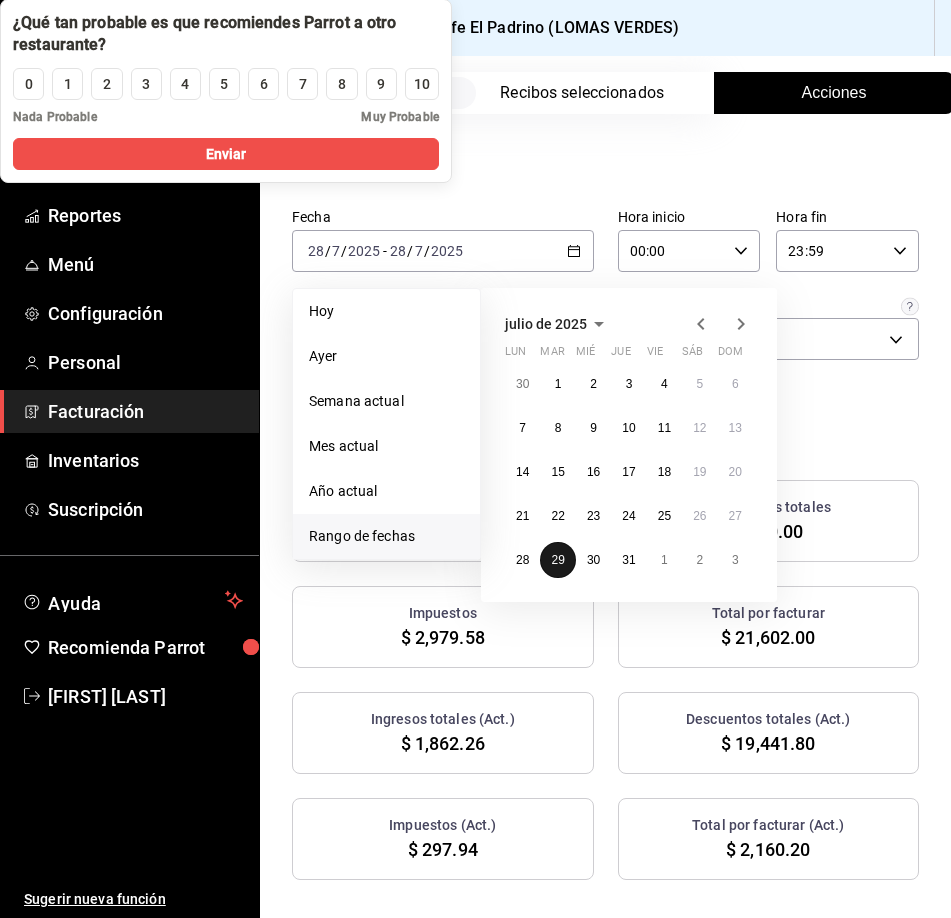click on "29" at bounding box center [557, 560] 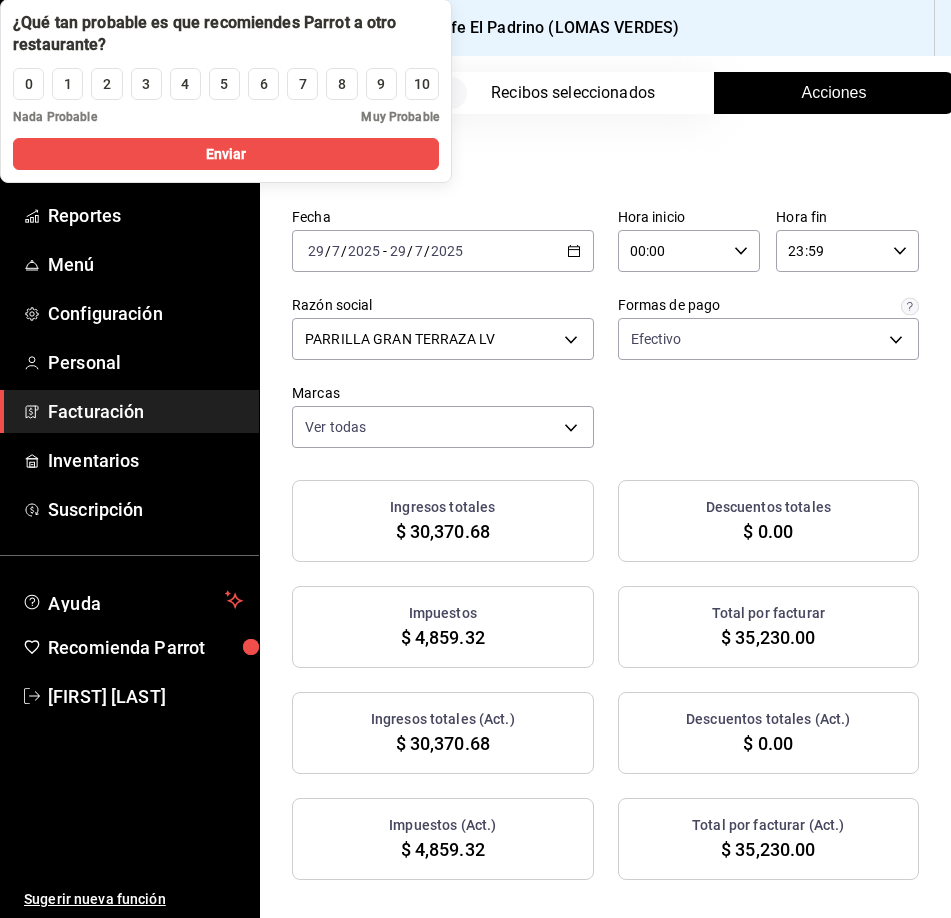 click on "Acciones" at bounding box center (834, 93) 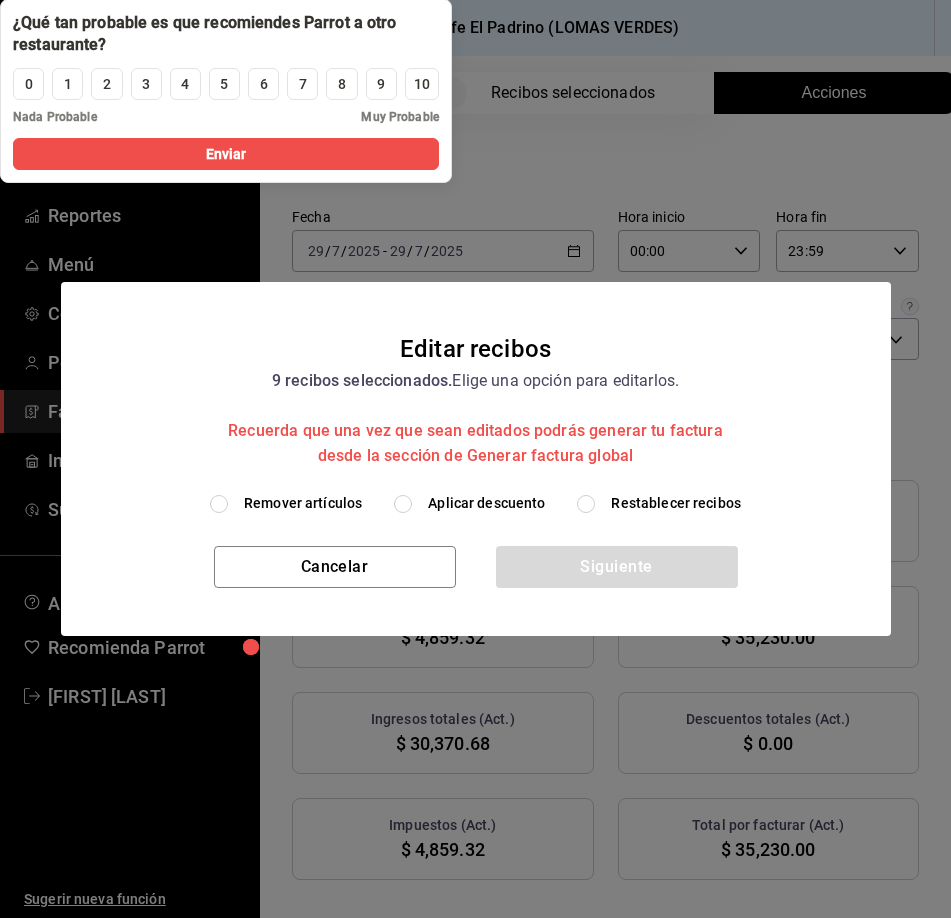 click on "Aplicar descuento" at bounding box center (403, 504) 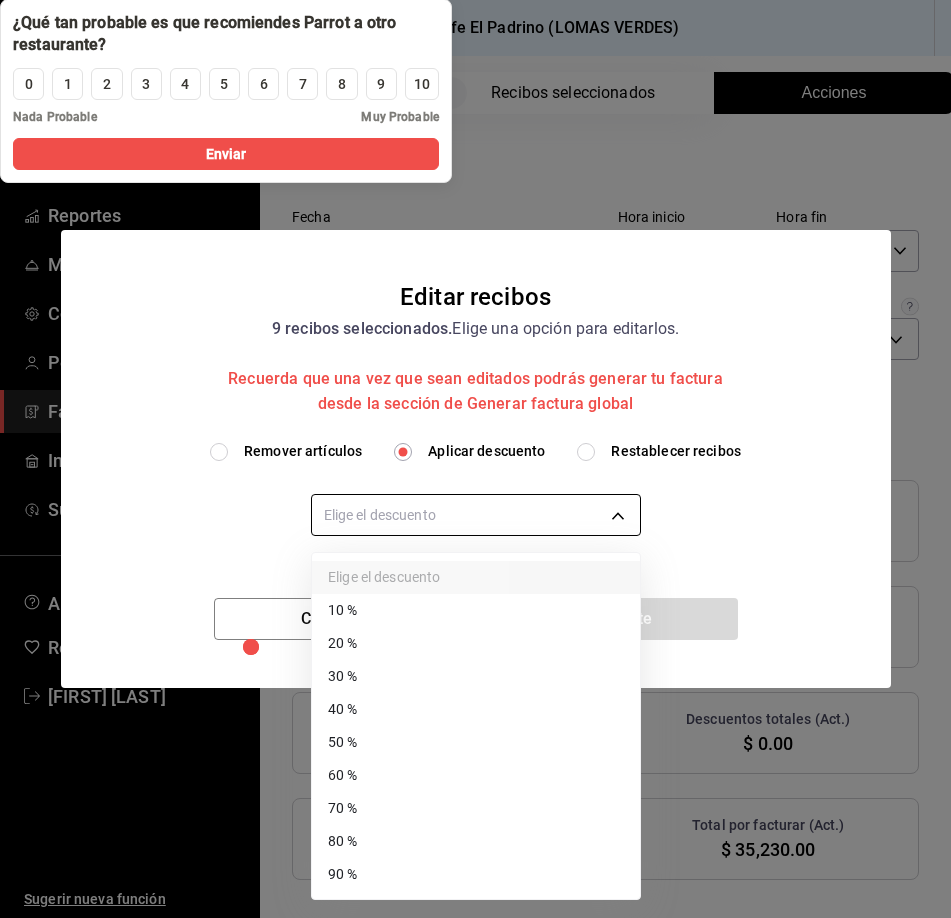 click on "Pregunta a Parrot AI Reportes   Menú   Configuración   Personal   Facturación   Inventarios   Suscripción   Ayuda Recomienda Parrot   [PERSON]   Sugerir nueva función   Sucursal: Bife El Padrino (LOMAS VERDES) Regresar 9 Recibos seleccionados Acciones Editar recibos Fecha 2025-07-29 29 / 7 / 2025 - 2025-07-29 29 / 7 / 2025 Hora inicio 00:00 Hora inicio Hora fin 23:59 Hora fin Razón social PARRILLA GRAN TERRAZA LV [UUID] Formas de pago   Efectivo [UUID] Marcas Ver todas [UUID] Ingresos totales $ 30,370.68 Descuentos totales $ 0.00 Impuestos $ 4,859.32 Total por facturar $ 35,230.00 Ingresos totales (Act.) $ 30,370.68 Descuentos totales (Act.) $ 0.00 Impuestos  (Act.) $ 4,859.32 Total por facturar (Act.) $ 35,230.00 Editar recibos Quita la selección a los recibos que no quieras editar. Act. # de recibo Artículos (Orig.) Artículos (Act.) Subtotal (Orig.) Subtotal (Act.) Descuento total (Orig.) Total (Orig.)" at bounding box center [475, 459] 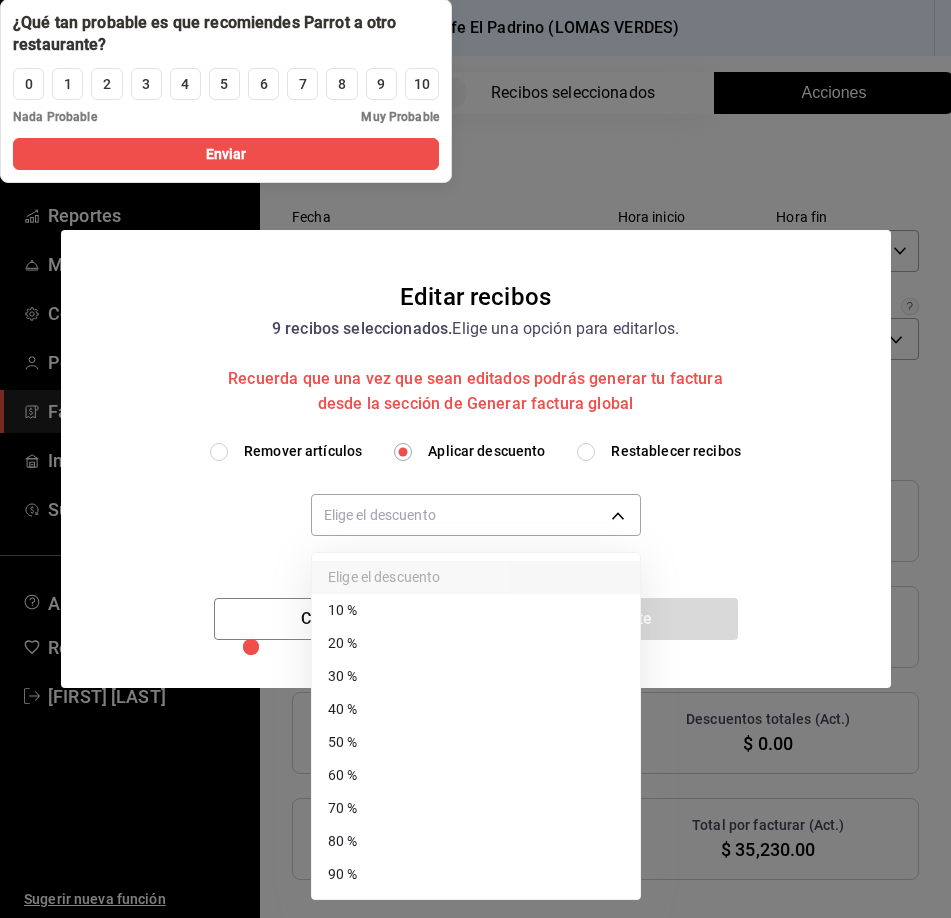 click on "90 %" at bounding box center [476, 874] 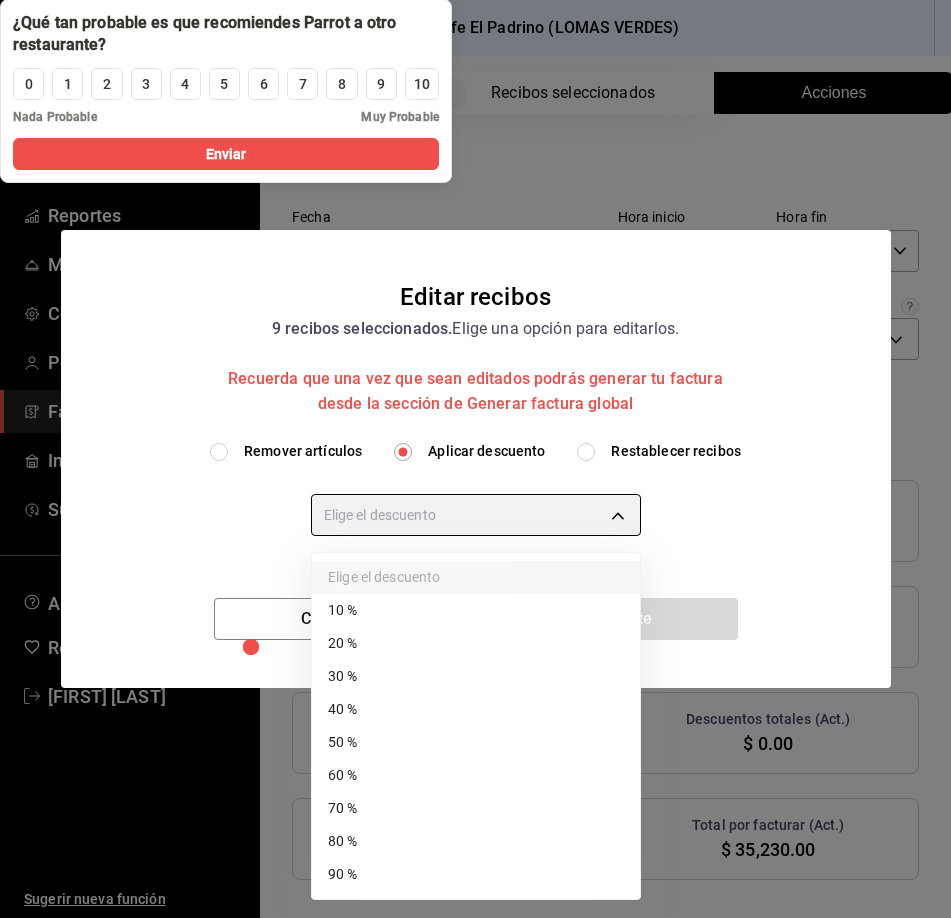 type on "90" 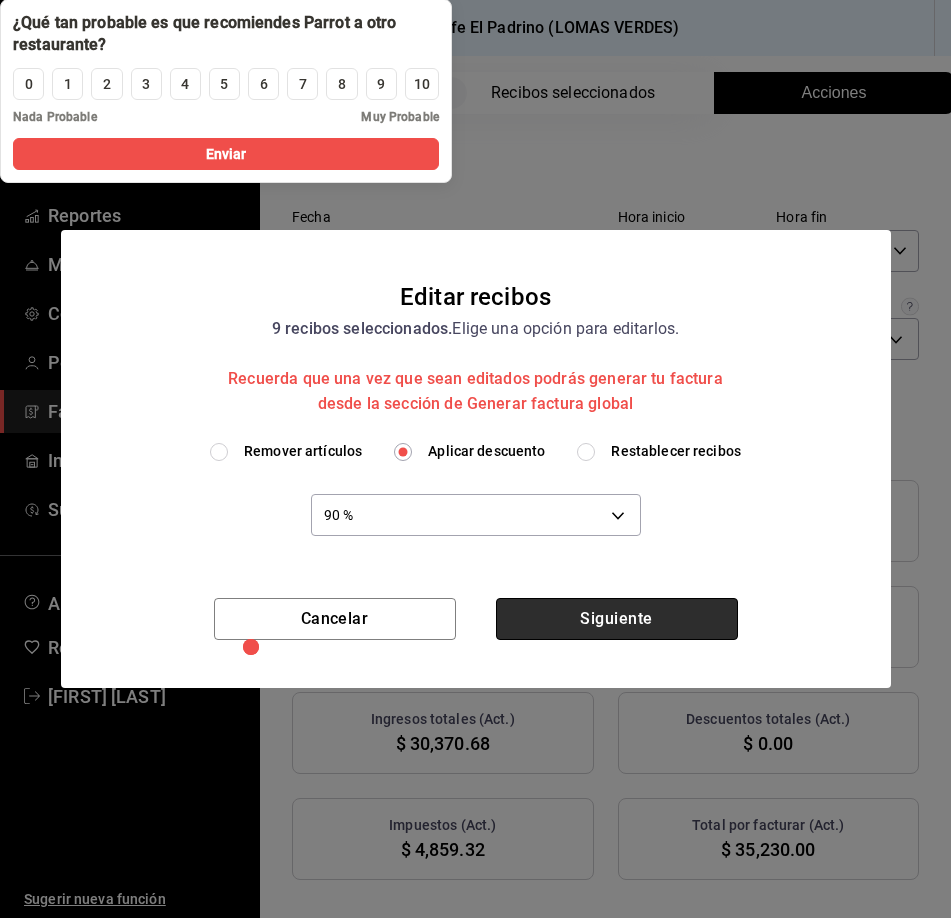click on "Siguiente" at bounding box center [617, 619] 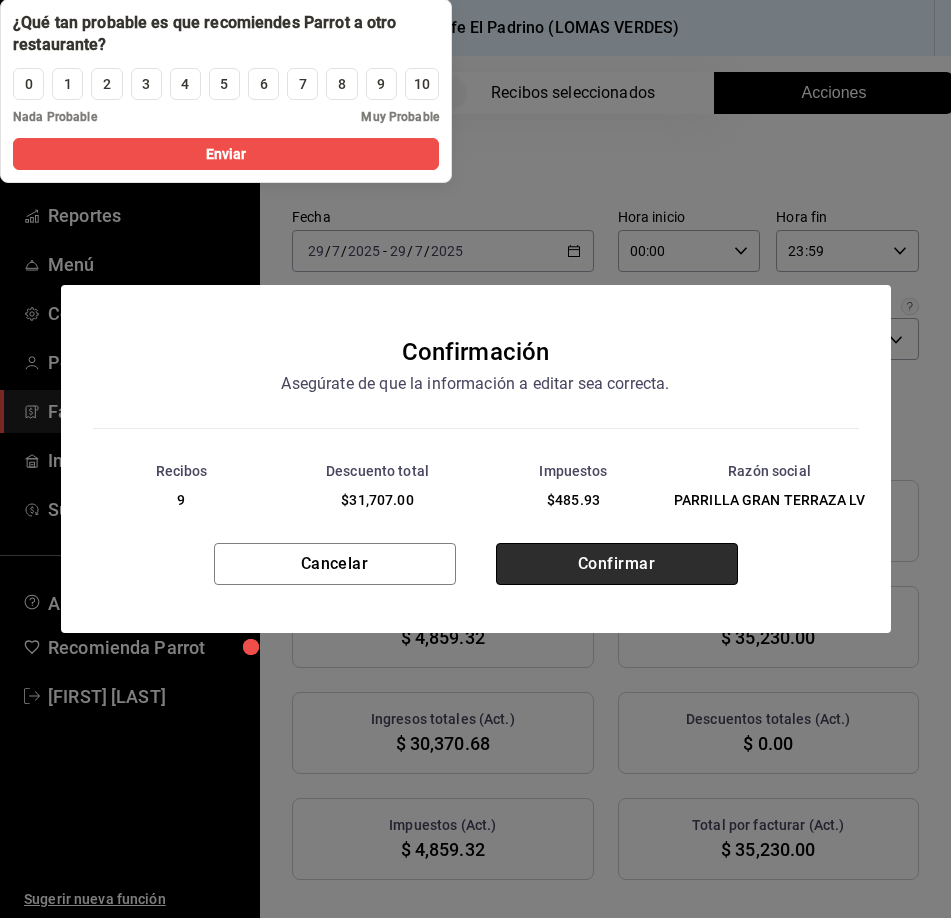 click on "Confirmar" at bounding box center (617, 564) 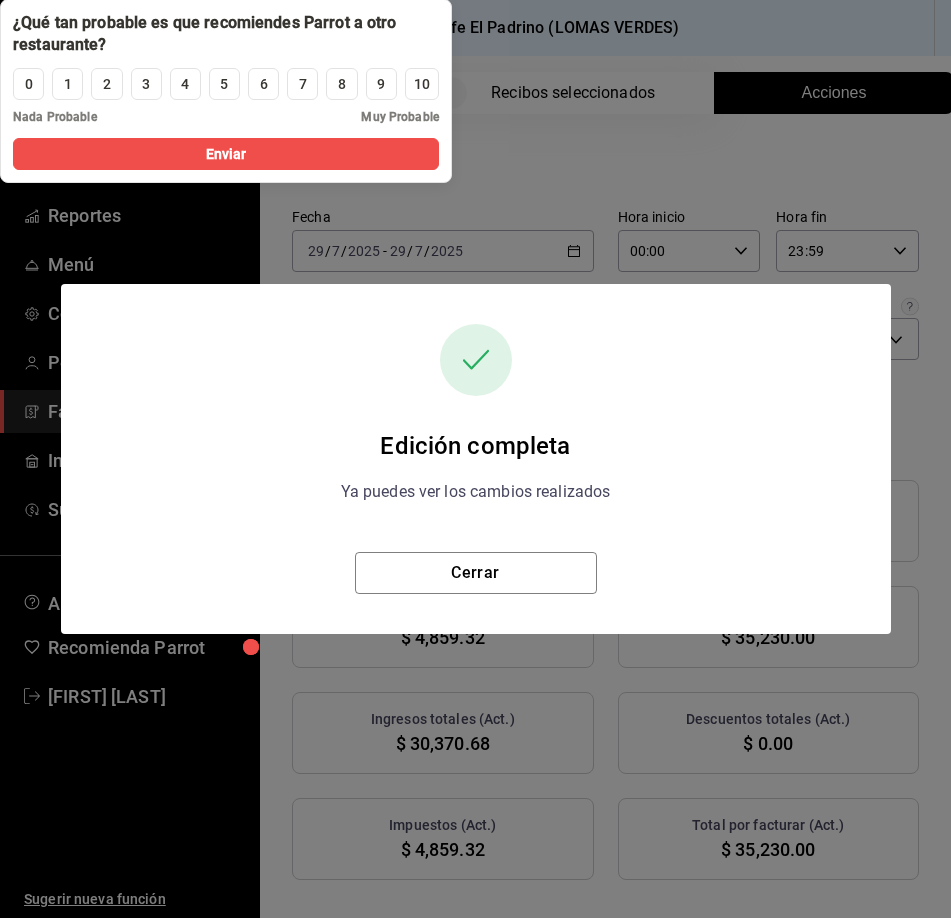 click on "Edición completa Ya puedes ver los cambios realizados Cerrar" at bounding box center [476, 459] 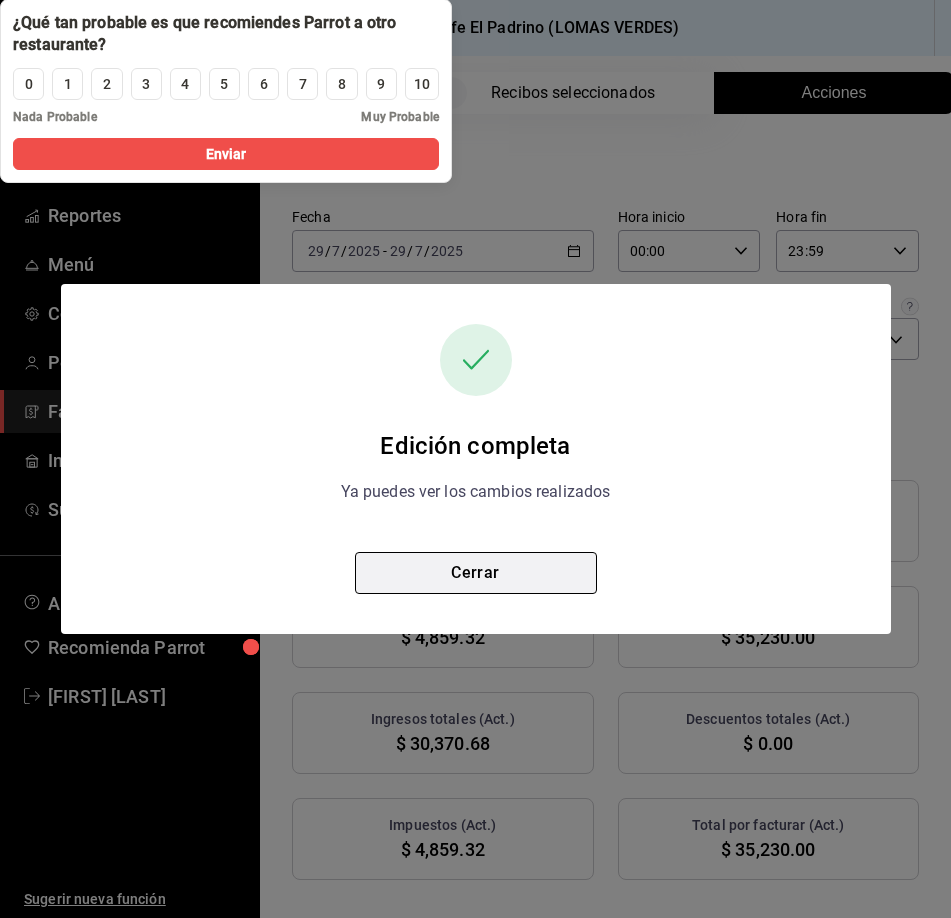 click on "Cerrar" at bounding box center (476, 573) 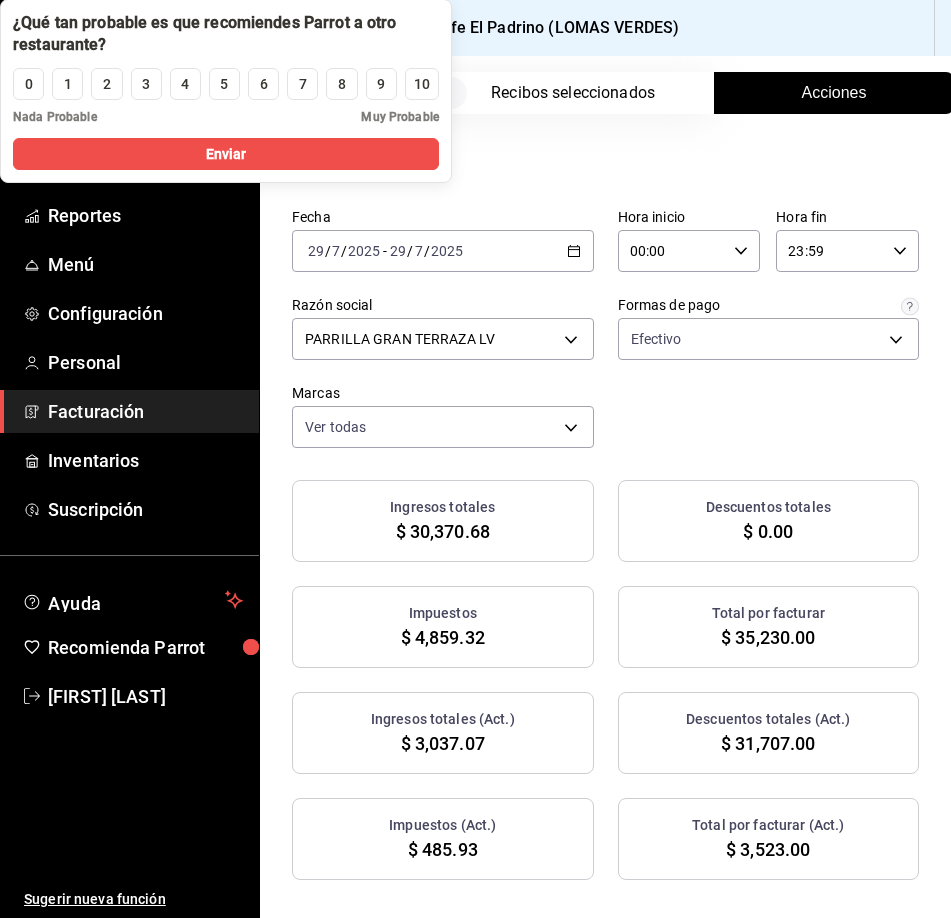 click on "2025-07-29 29 / 7 / 2025 - 2025-07-29 29 / 7 / 2025" at bounding box center [443, 251] 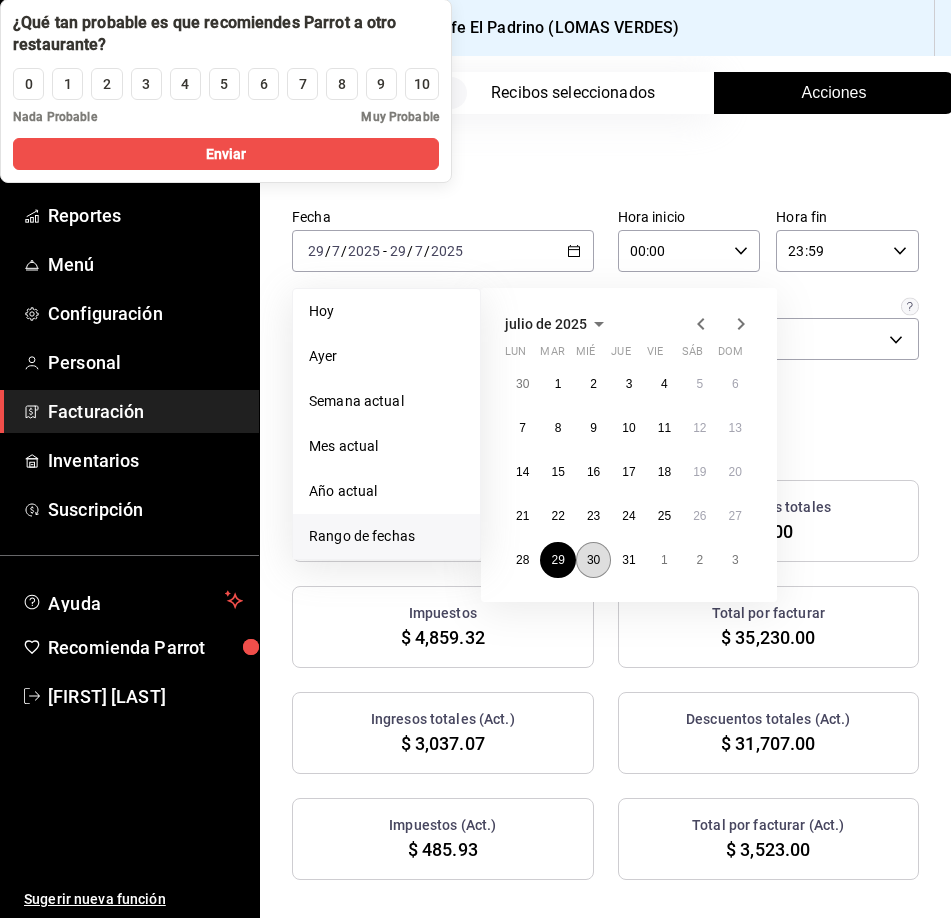 click on "30" at bounding box center [593, 560] 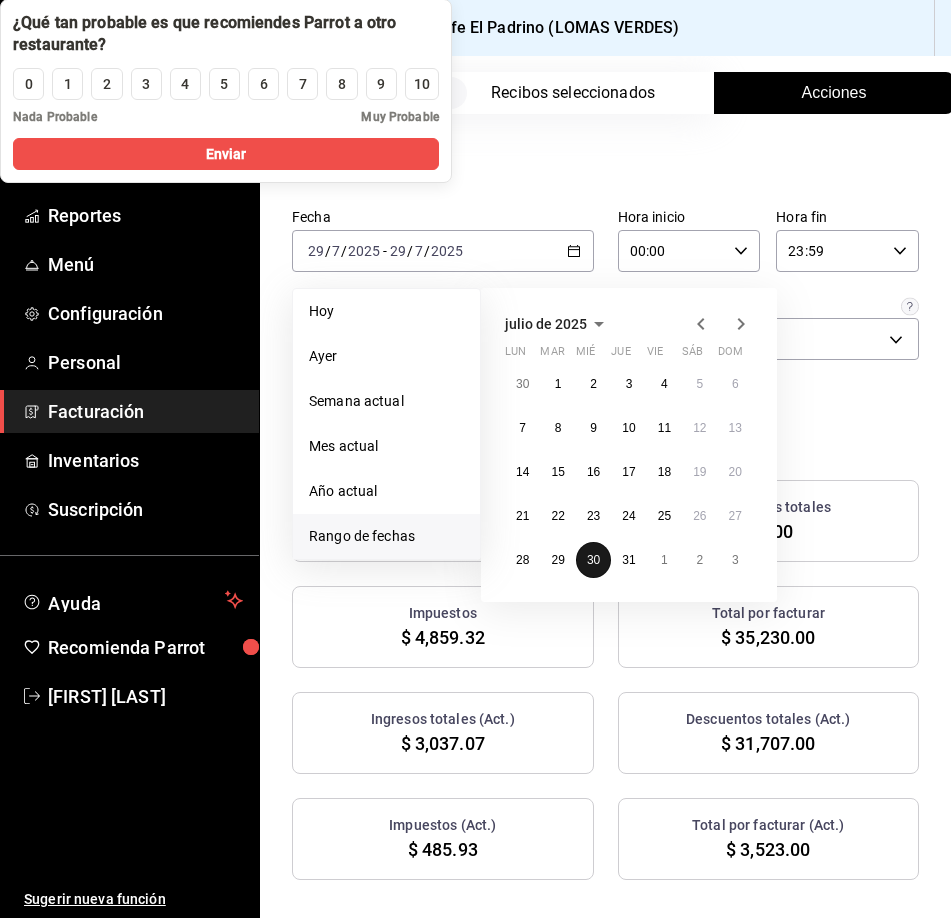 click on "30" at bounding box center (593, 560) 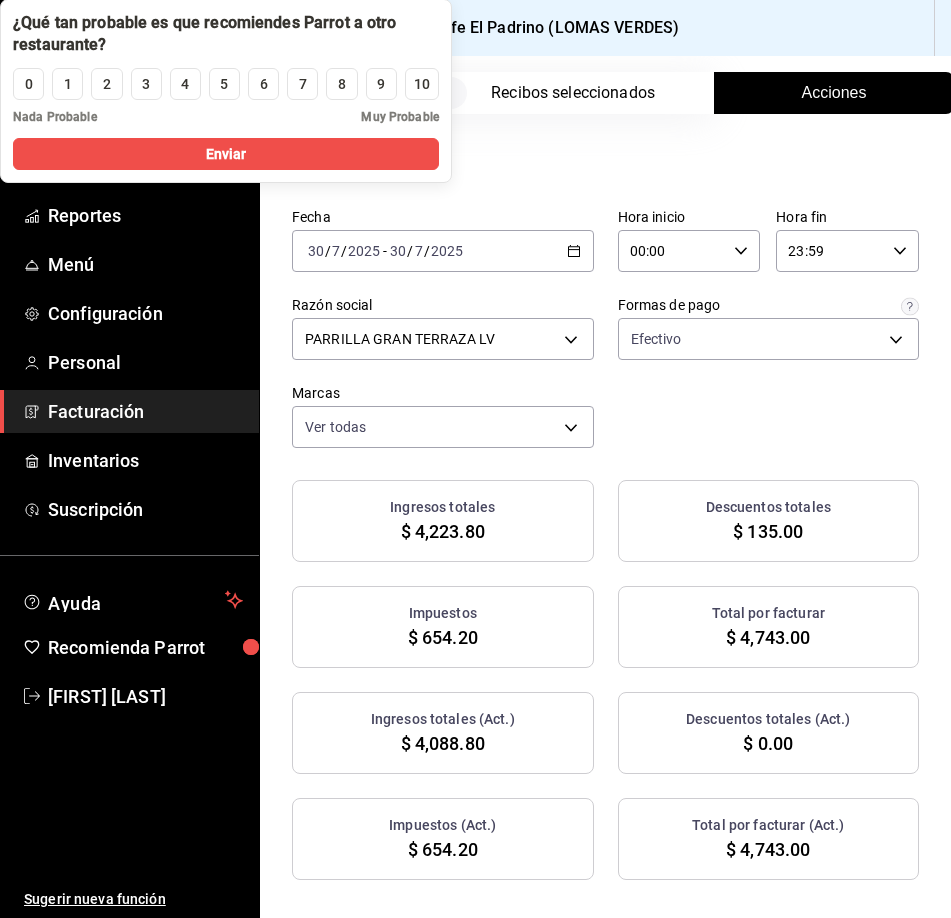 click on "Acciones" at bounding box center [834, 93] 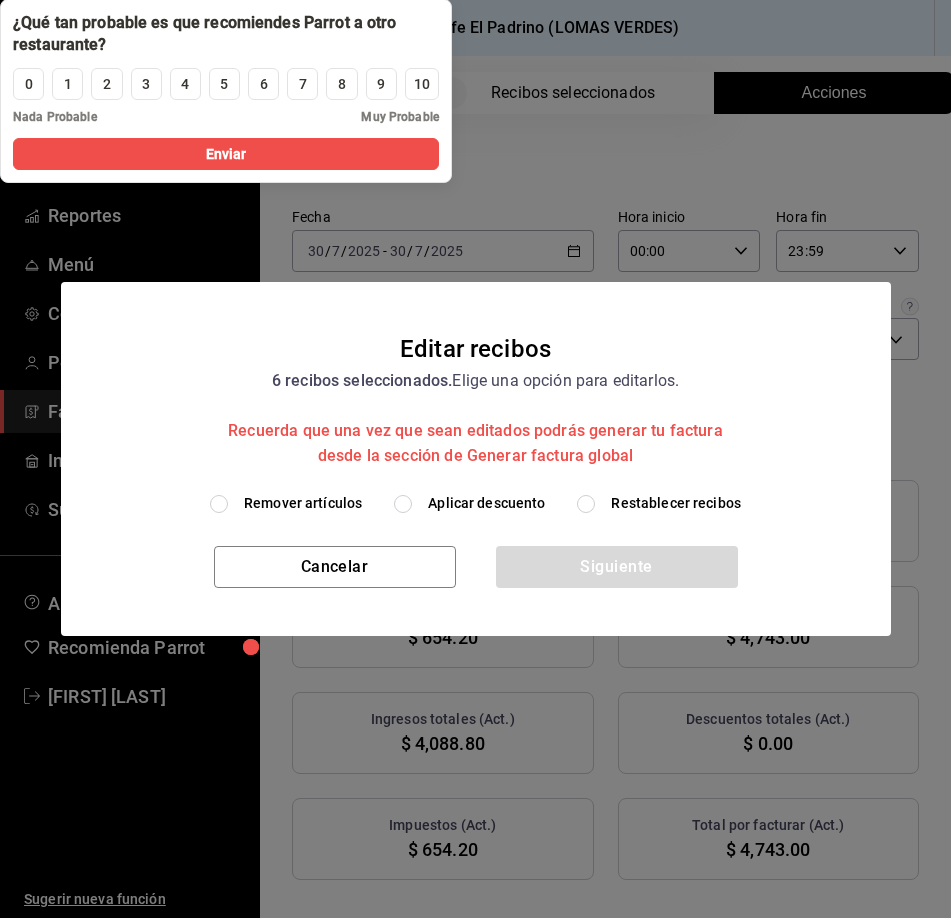 click on "Aplicar descuento" at bounding box center [469, 503] 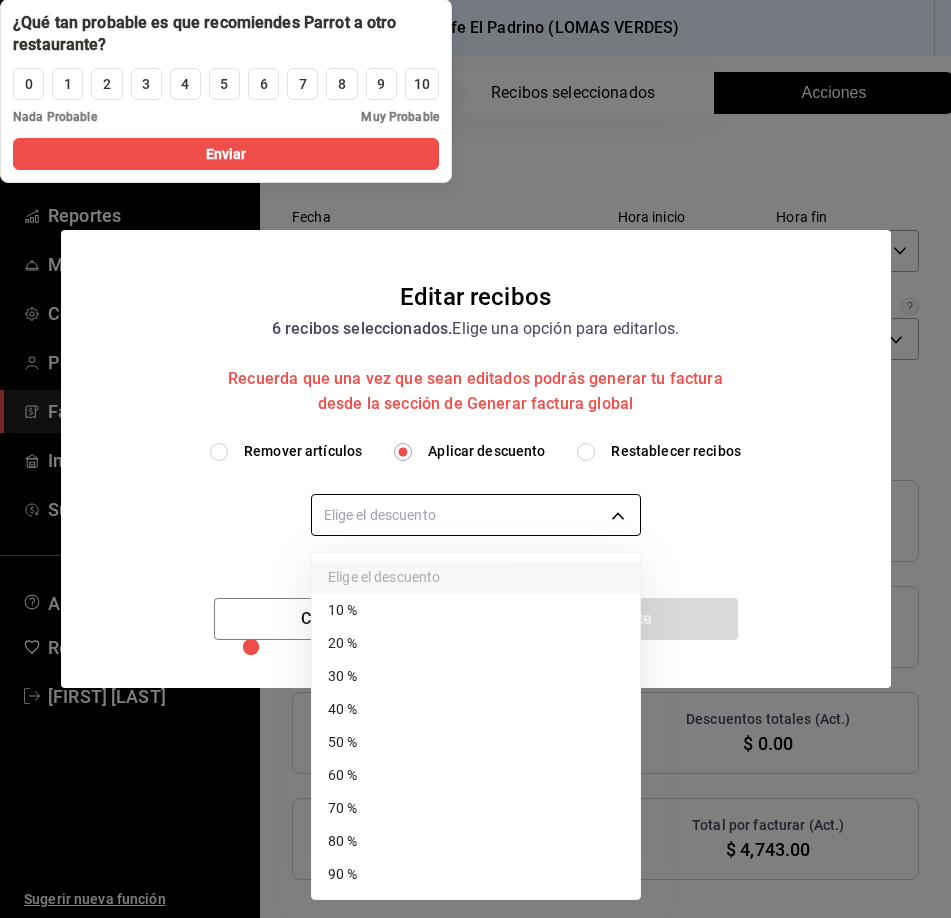 click on "Pregunta a Parrot AI Reportes   Menú   Configuración   Personal   Facturación   Inventarios   Suscripción   Ayuda Recomienda Parrot   [FIRST] [LAST]   Sugerir nueva función   Sucursal: Bife El Padrino (LOMAS VERDES) Regresar 6 Recibos seleccionados Acciones Editar recibos Fecha 2025-07-30 30 / 7 / 2025 - 2025-07-30 30 / 7 / 2025 Hora inicio 00:00 Hora inicio Hora fin 23:59 Hora fin Razón social PARRILLA GRAN TERRAZA LV [UUID] Formas de pago   Efectivo [UUID] Marcas Ver todas [UUID] Ingresos totales $ 4,223.80 Descuentos totales $ 135.00 Impuestos $ 654.20 Total por facturar $ 4,743.00 Ingresos totales (Act.) $ 4,088.80 Descuentos totales (Act.) $ 0.00 Impuestos  (Act.) $ 654.20 Total por facturar (Act.) $ 4,743.00 Editar recibos Quita la selección a los recibos que no quieras editar. Act. # de recibo Artículos (Orig.) Artículos (Act.) Subtotal (Orig.) Subtotal (Act.) Descuento total (Orig.) Impuestos (Orig.) 6" at bounding box center (475, 459) 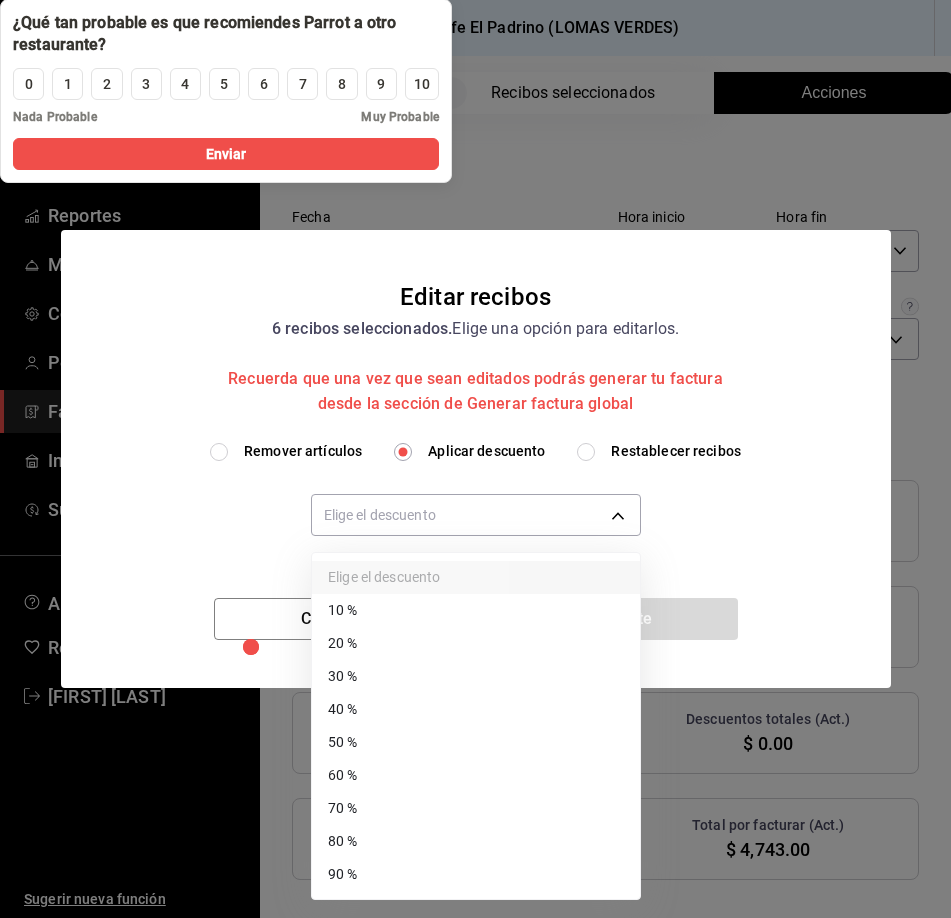 click on "80 %" at bounding box center [476, 841] 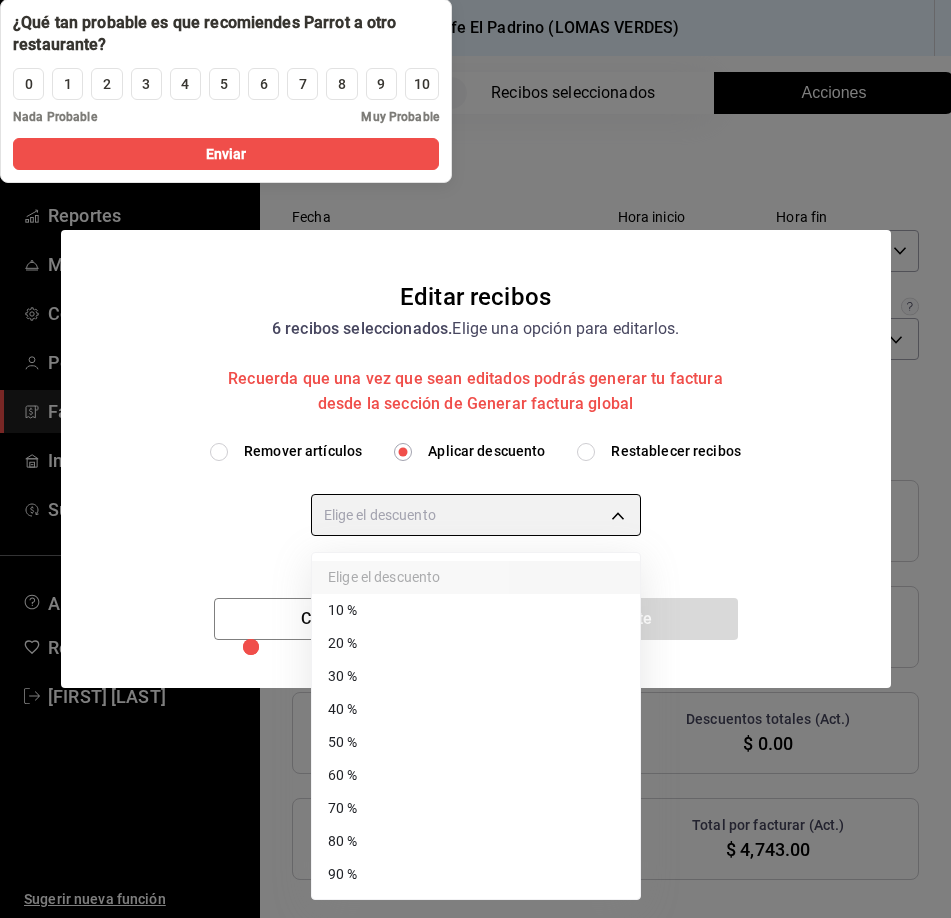 type on "80" 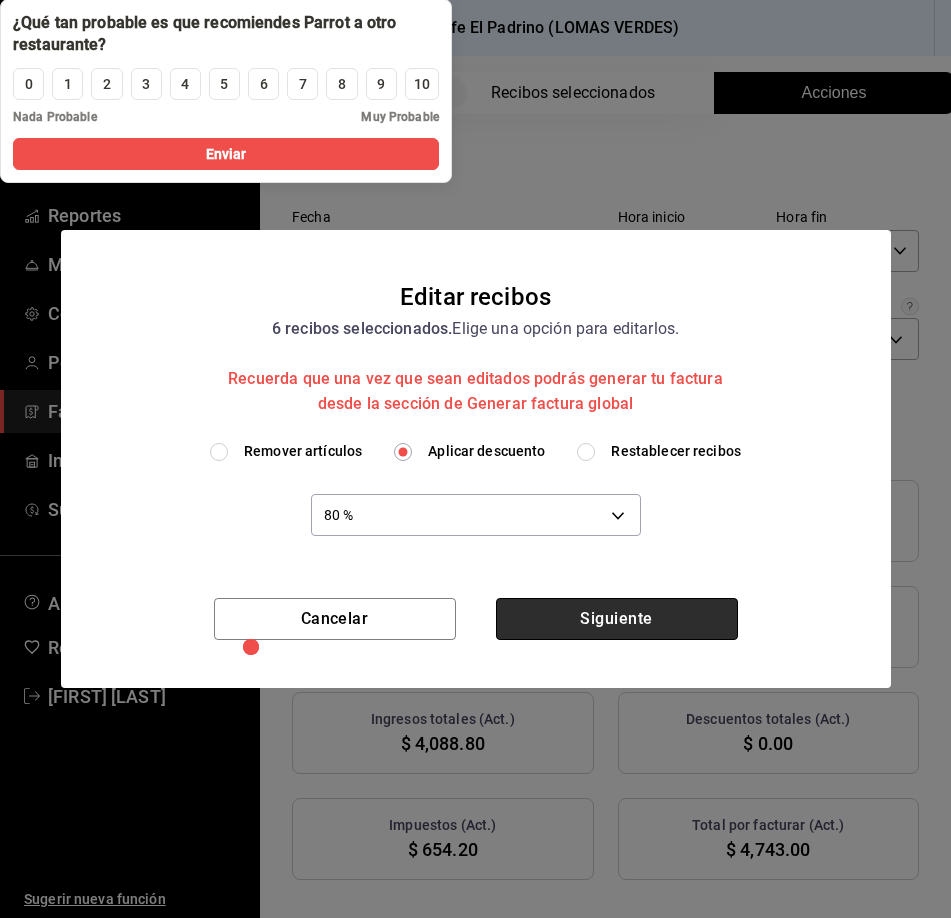 click on "Siguiente" at bounding box center [617, 619] 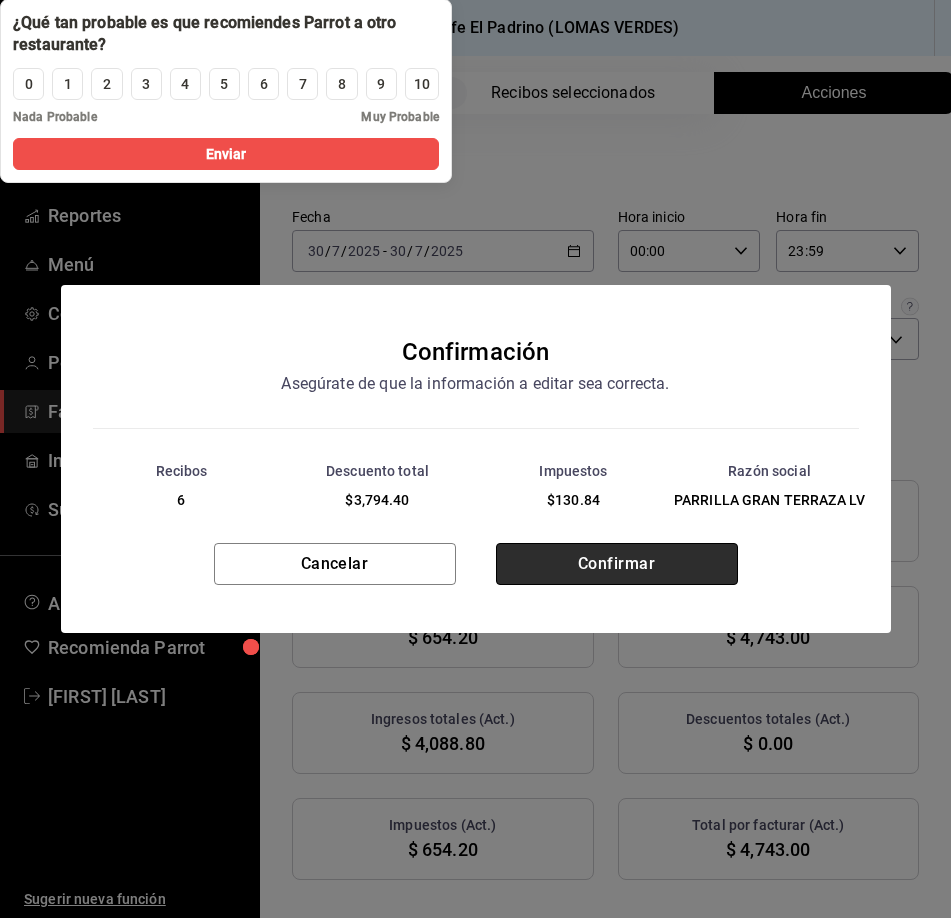 click on "Confirmar" at bounding box center (617, 564) 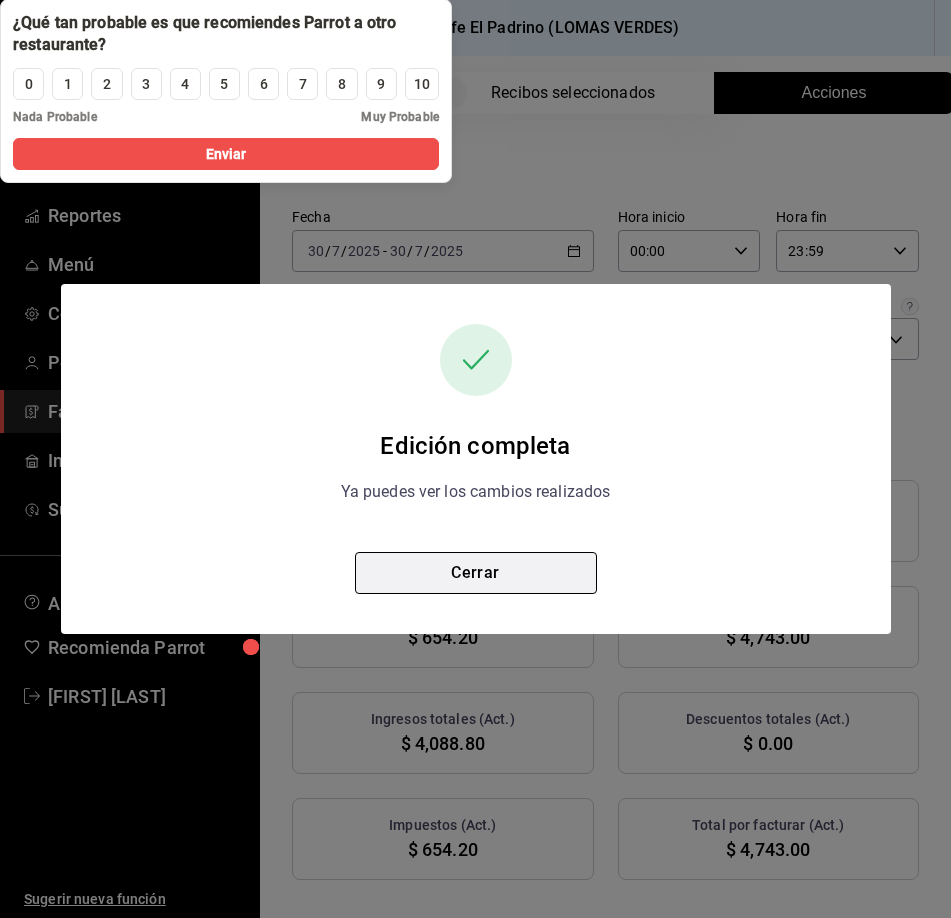 click on "Cerrar" at bounding box center [476, 573] 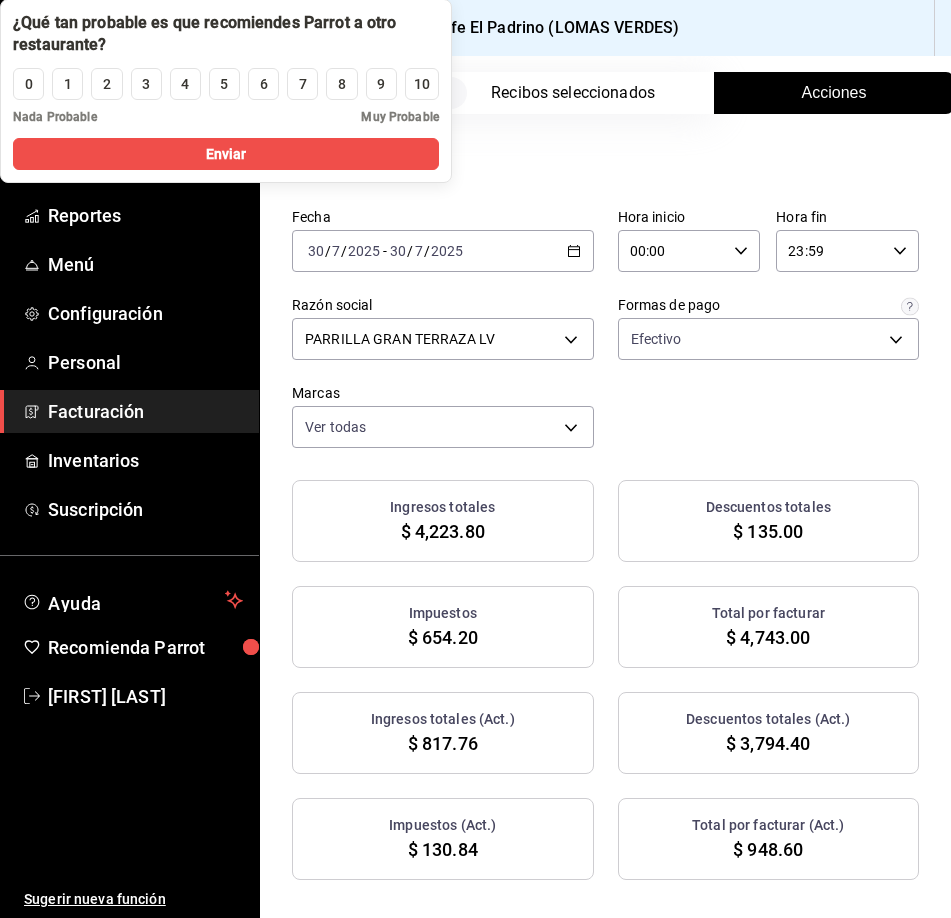 click on "2025-07-30 30 / 7 / 2025 - 2025-07-30 30 / 7 / 2025" at bounding box center (443, 251) 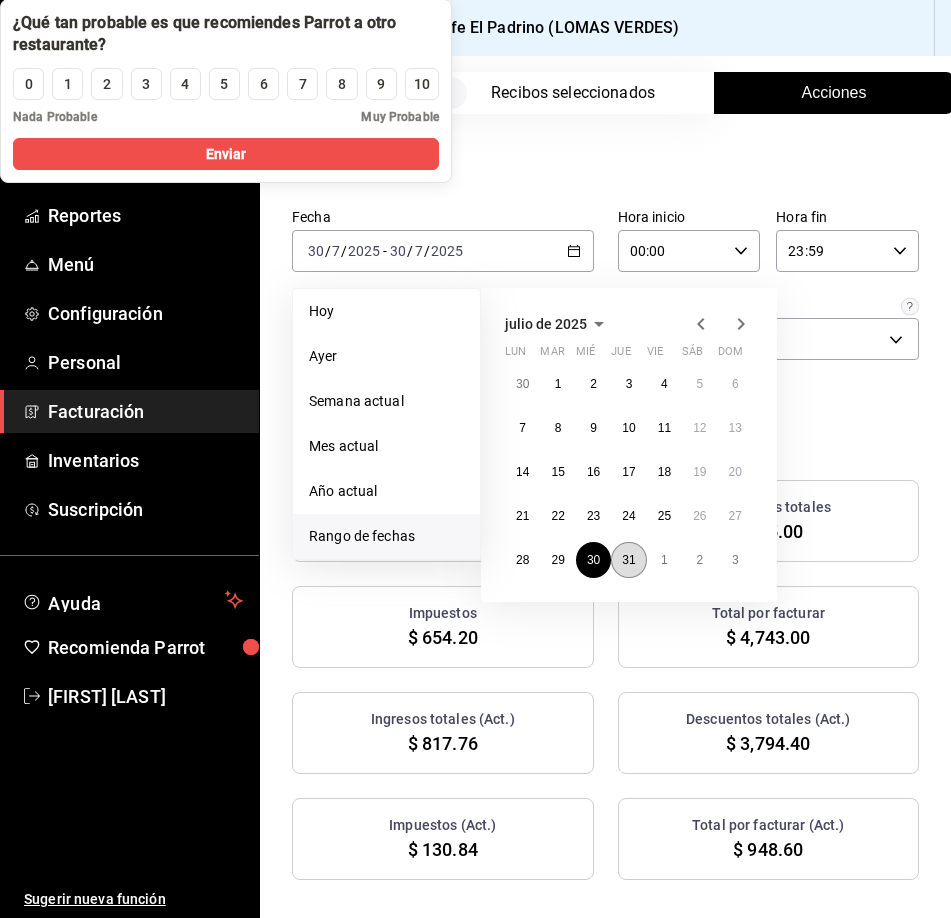 click on "31" at bounding box center [628, 560] 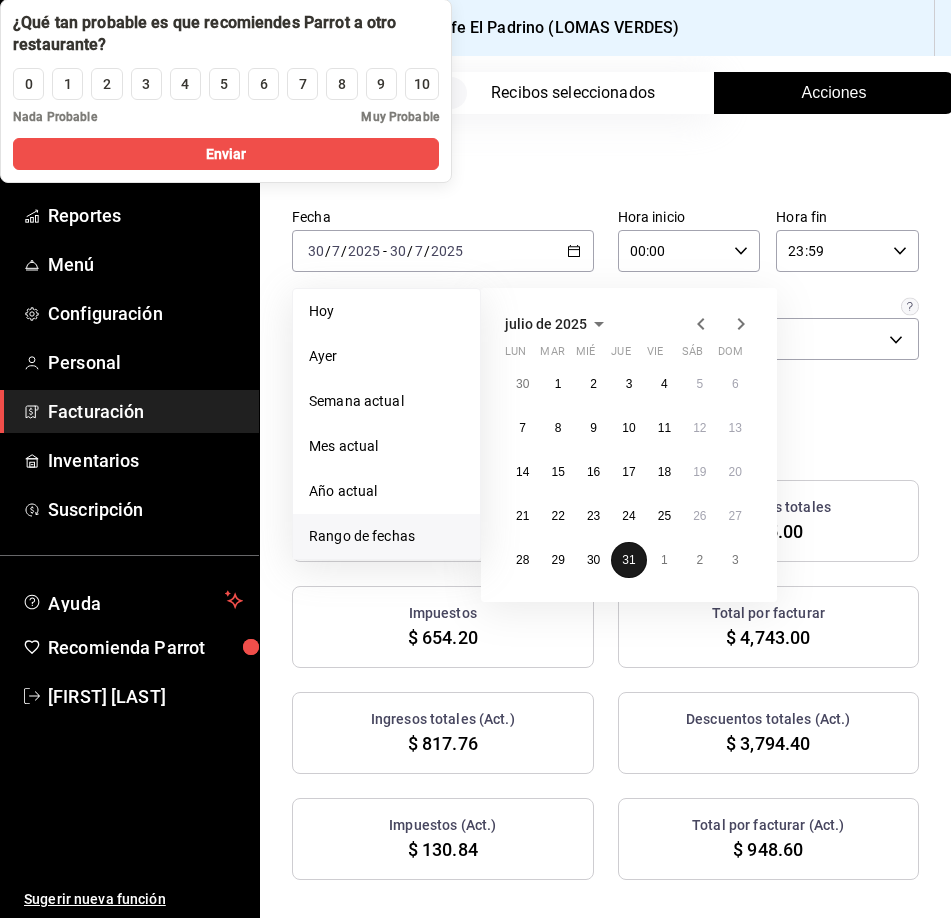 click on "31" at bounding box center (628, 560) 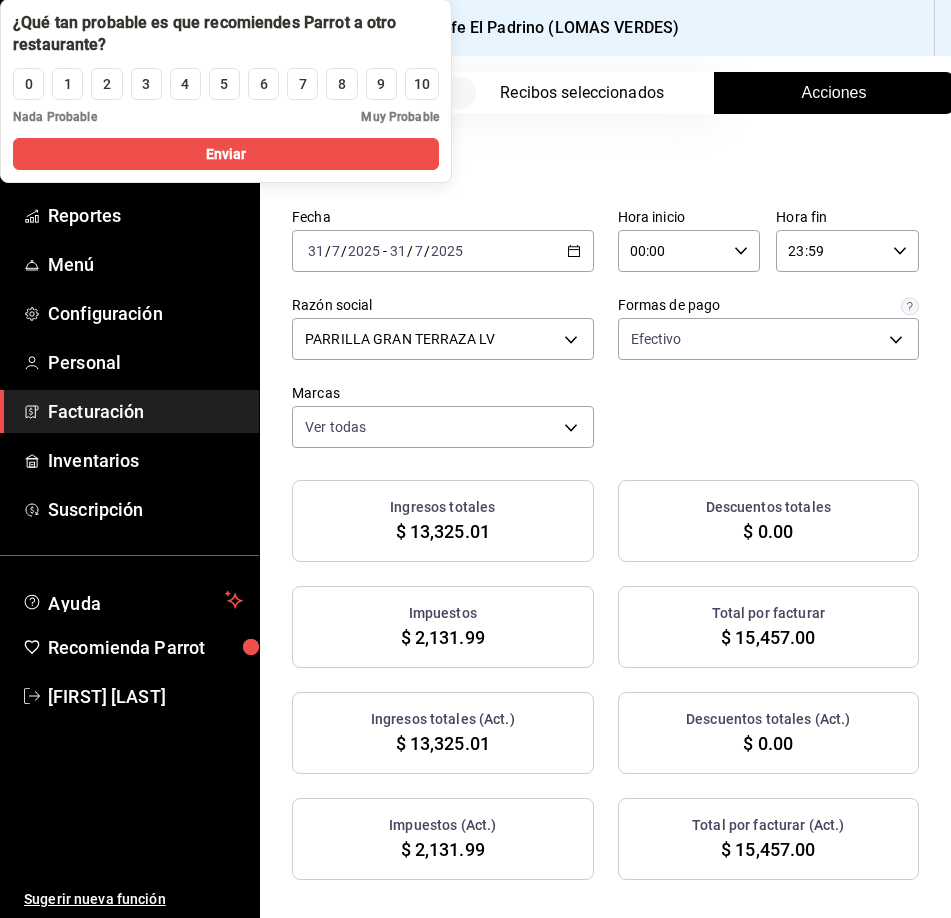 click on "Acciones" at bounding box center (834, 93) 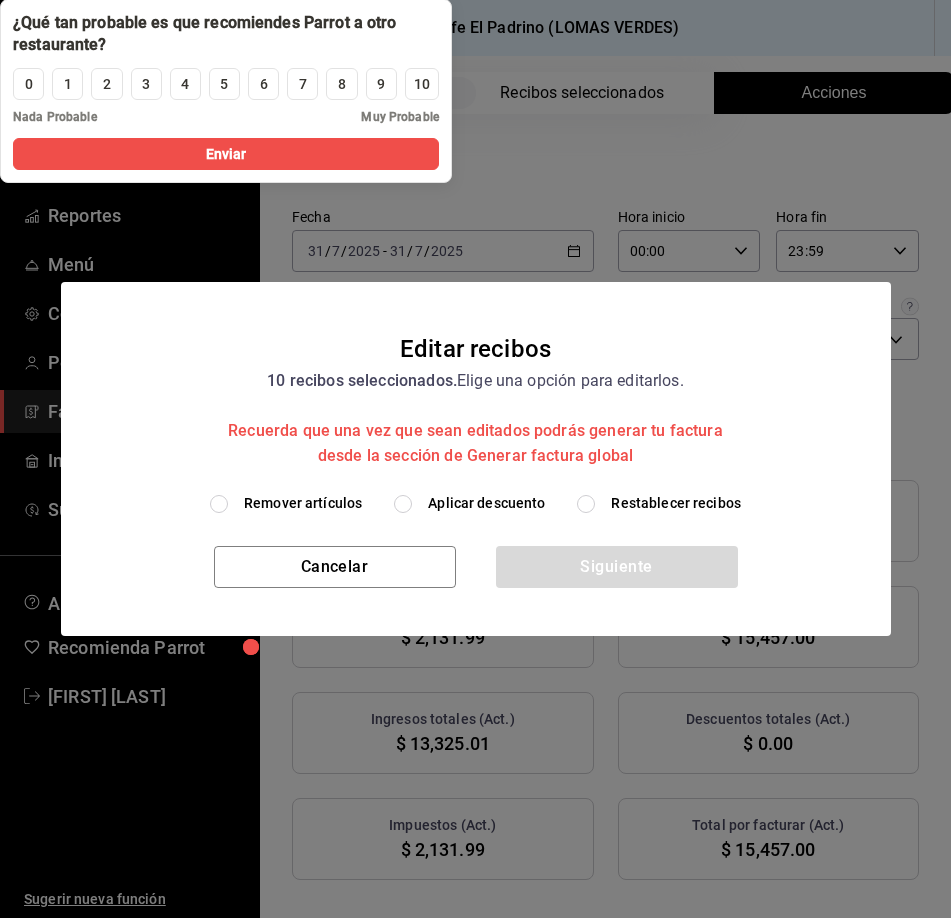click on "Aplicar descuento" at bounding box center [403, 504] 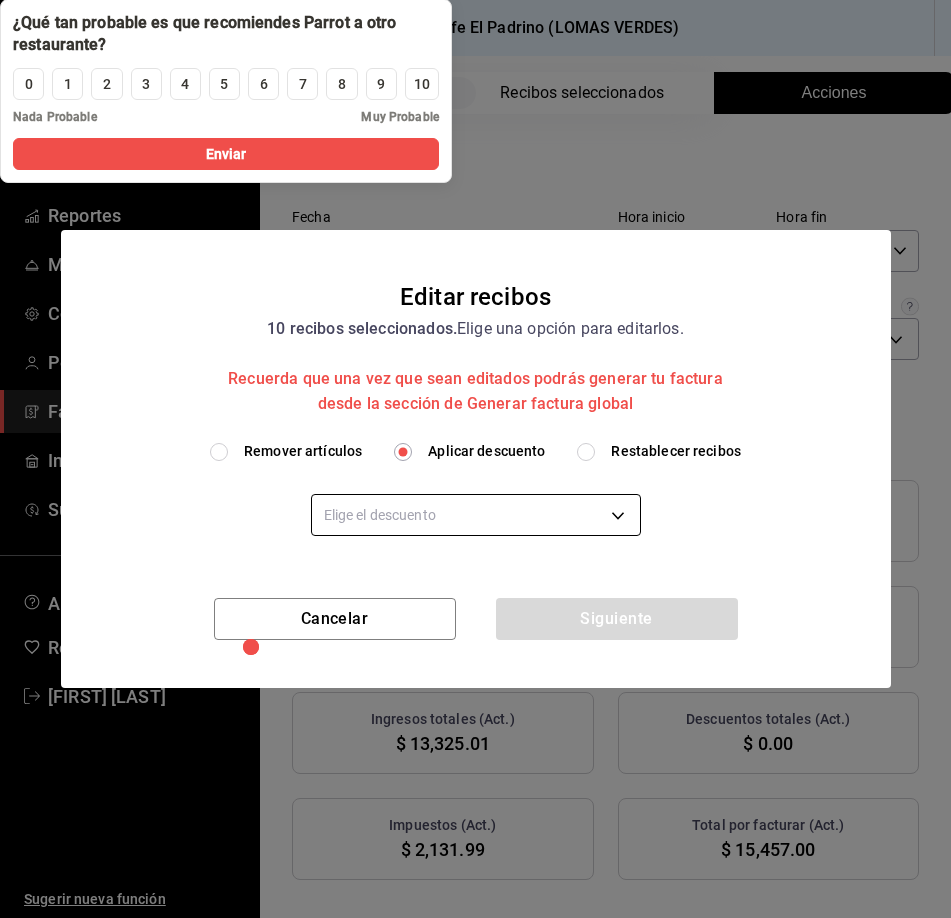 click on "Pregunta a Parrot AI Reportes   Menú   Configuración   Personal   Facturación   Inventarios   Suscripción   Ayuda Recomienda Parrot   [PERSON]   Sugerir nueva función   Sucursal: Bife El Padrino (LOMAS VERDES) Regresar 10 Recibos seleccionados Acciones Editar recibos Fecha 2025-07-31 31 / 7 / 2025 - 2025-07-31 31 / 7 / 2025 Hora inicio 00:00 Hora inicio Hora fin 23:59 Hora fin Razón social PARRILLA GRAN TERRAZA LV [UUID] Formas de pago   Efectivo [UUID] Marcas Ver todas [UUID] Ingresos totales $ 13,325.01 Descuentos totales $ 0.00 Impuestos $ 2,131.99 Total por facturar $ 15,457.00 Ingresos totales (Act.) $ 13,325.01 Descuentos totales (Act.) $ 0.00 Impuestos  (Act.) $ 2,131.99 Total por facturar (Act.) $ 15,457.00 Editar recibos Quita la selección a los recibos que no quieras editar. Act. # de recibo Artículos (Orig.) Artículos (Act.) Subtotal (Orig.) Subtotal (Act.) Descuento total (Orig.) Total (Act.)" at bounding box center [475, 459] 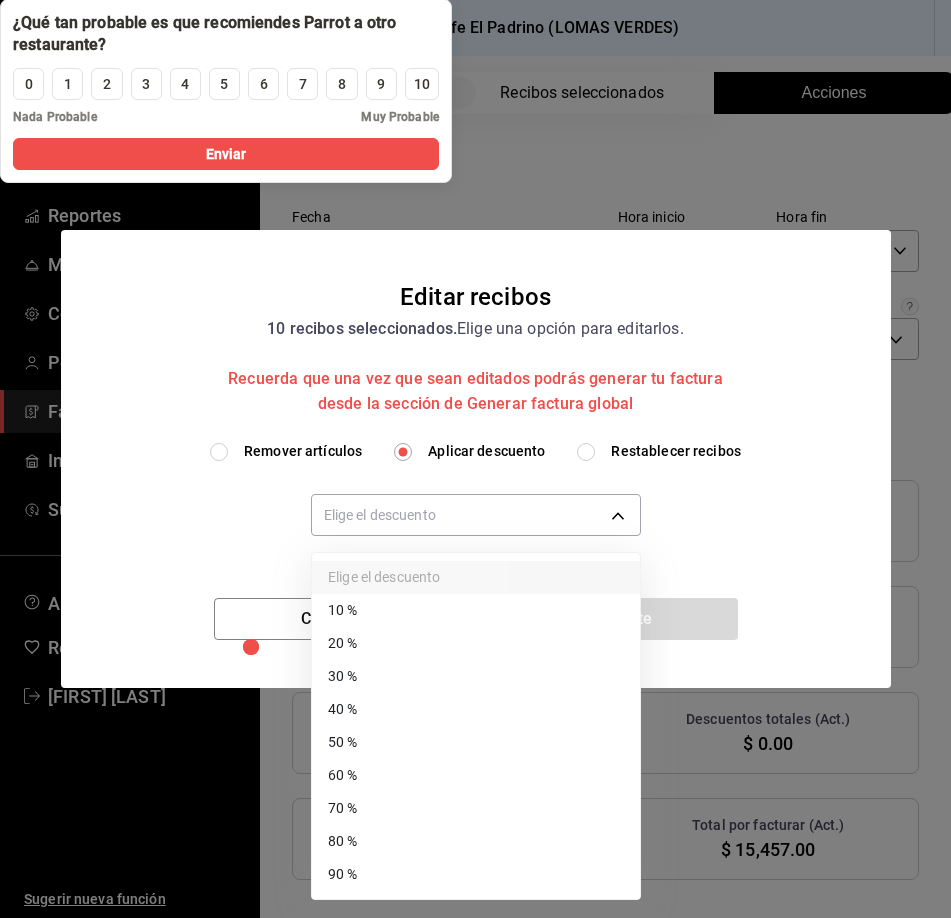 click on "90 %" at bounding box center [476, 874] 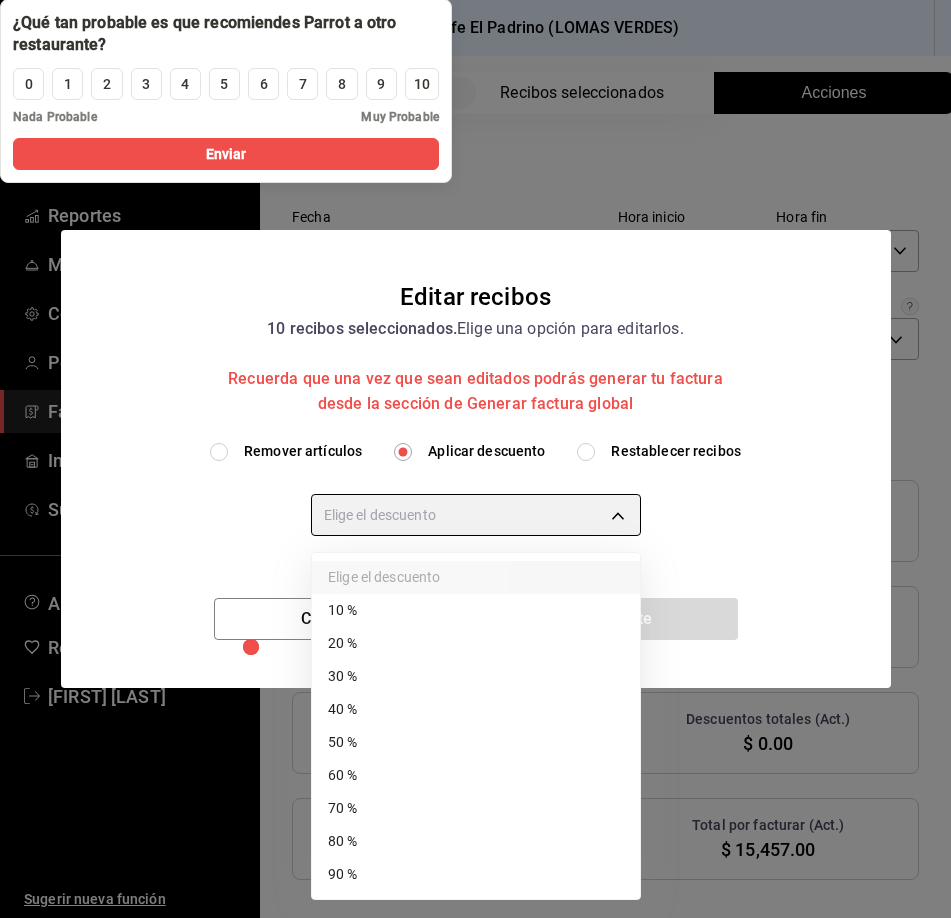 type on "90" 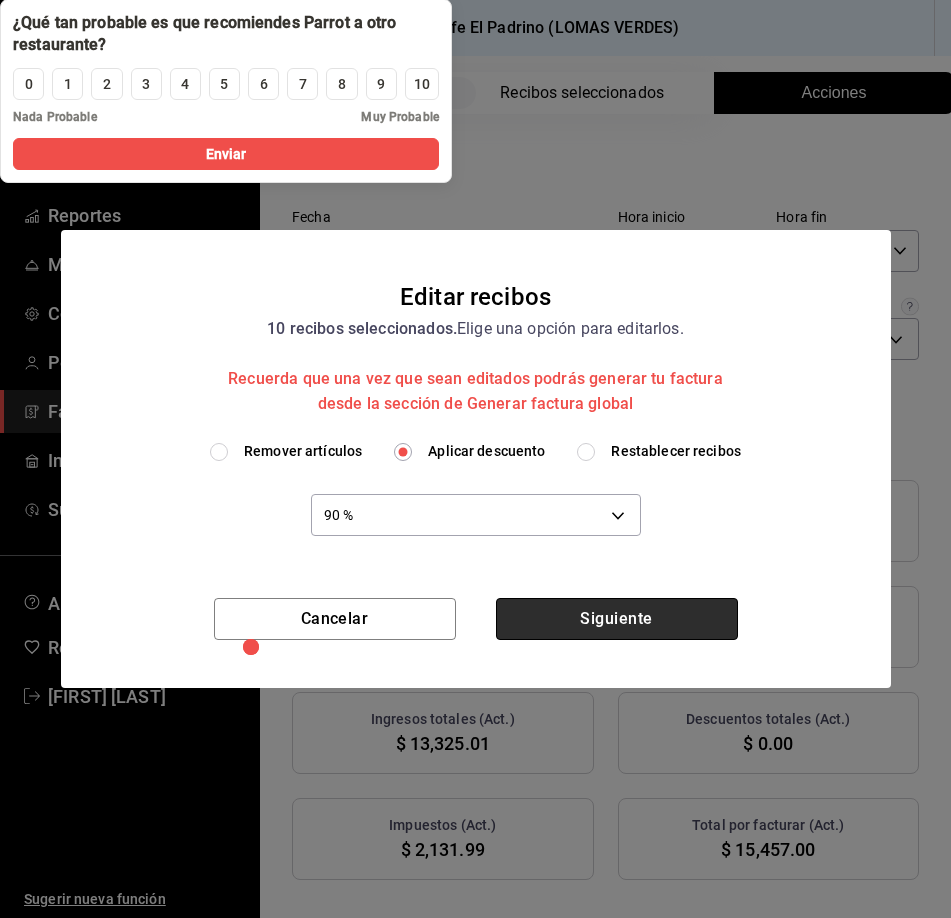 click on "Siguiente" at bounding box center (617, 619) 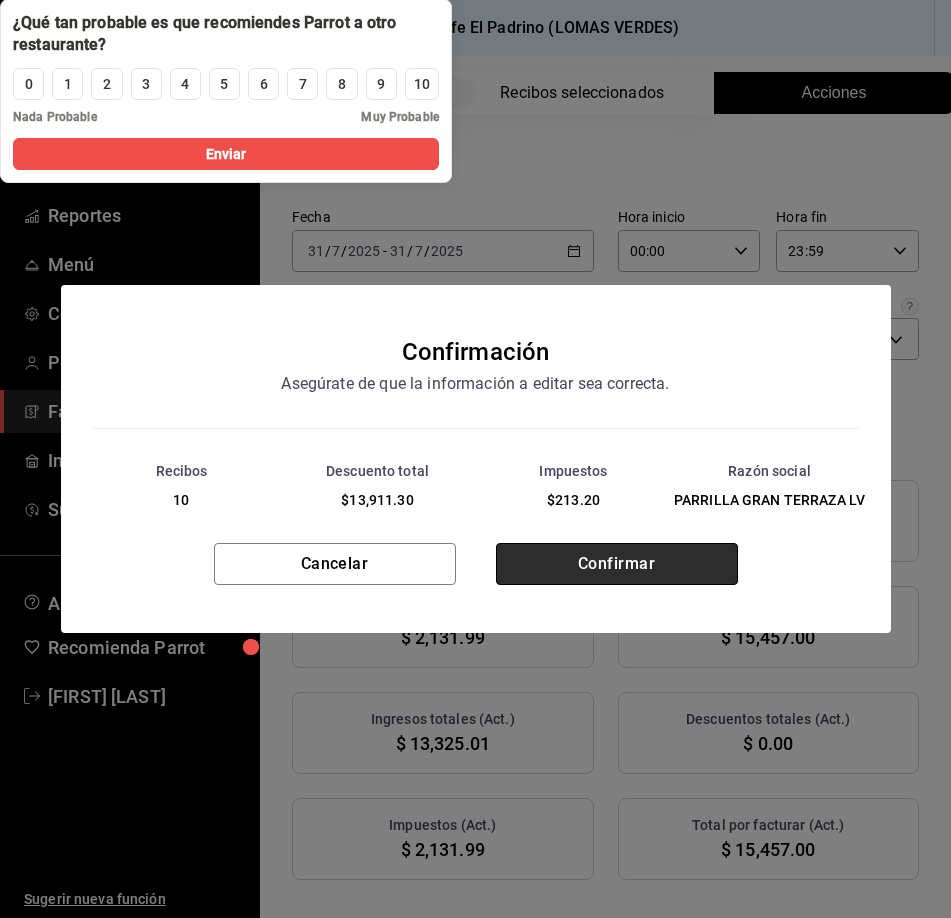 click on "Confirmar" at bounding box center [617, 564] 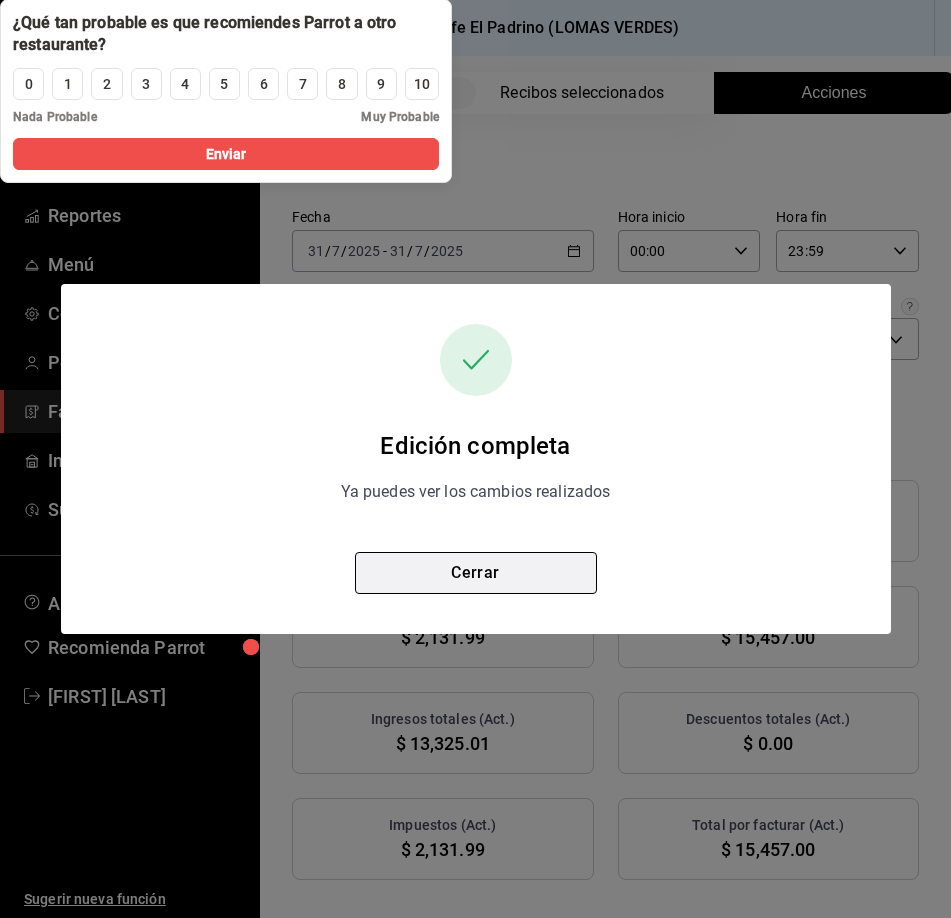 click on "Cerrar" at bounding box center [476, 573] 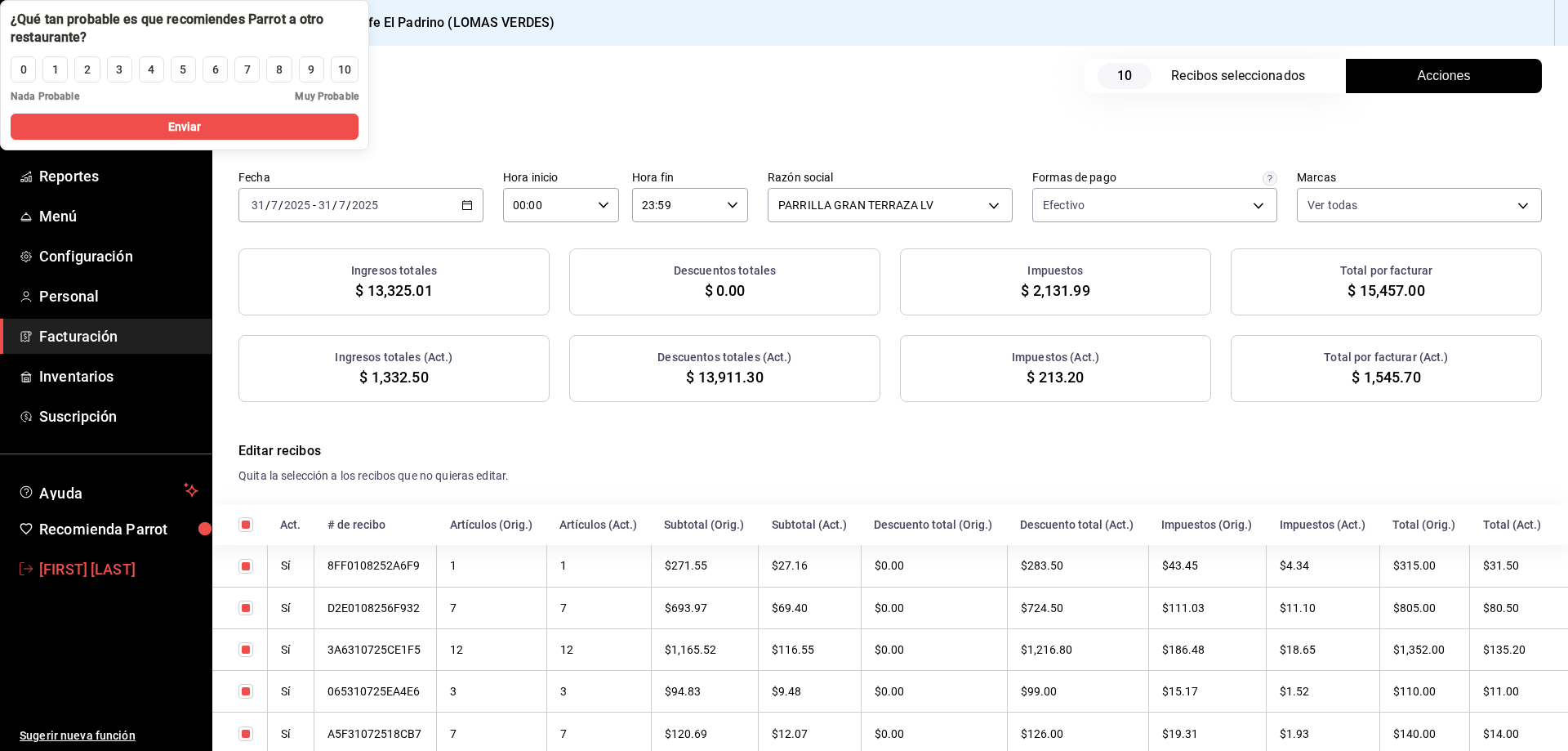 click on "[FIRST] [LAST]" at bounding box center (118, 569) 